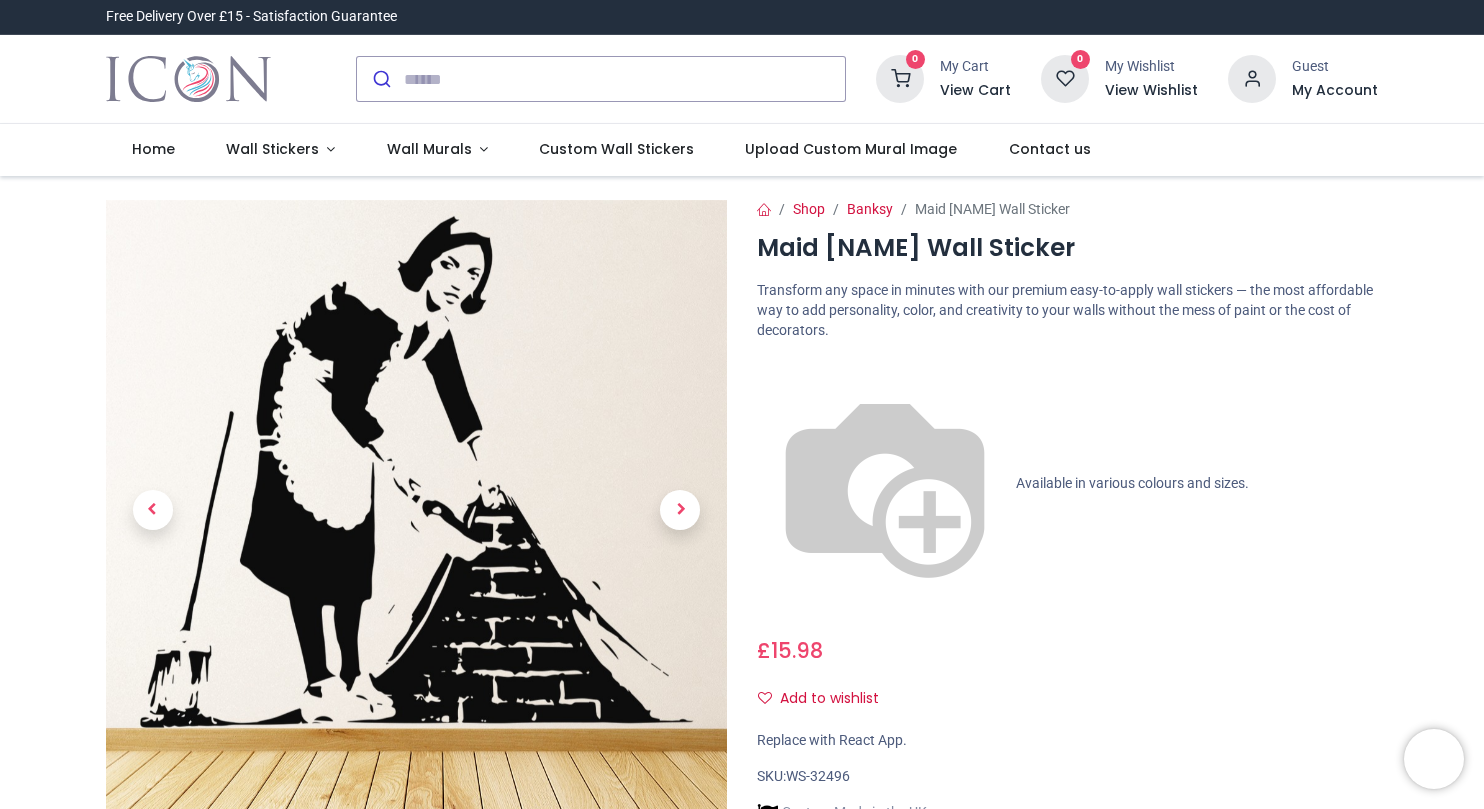 scroll, scrollTop: 0, scrollLeft: 0, axis: both 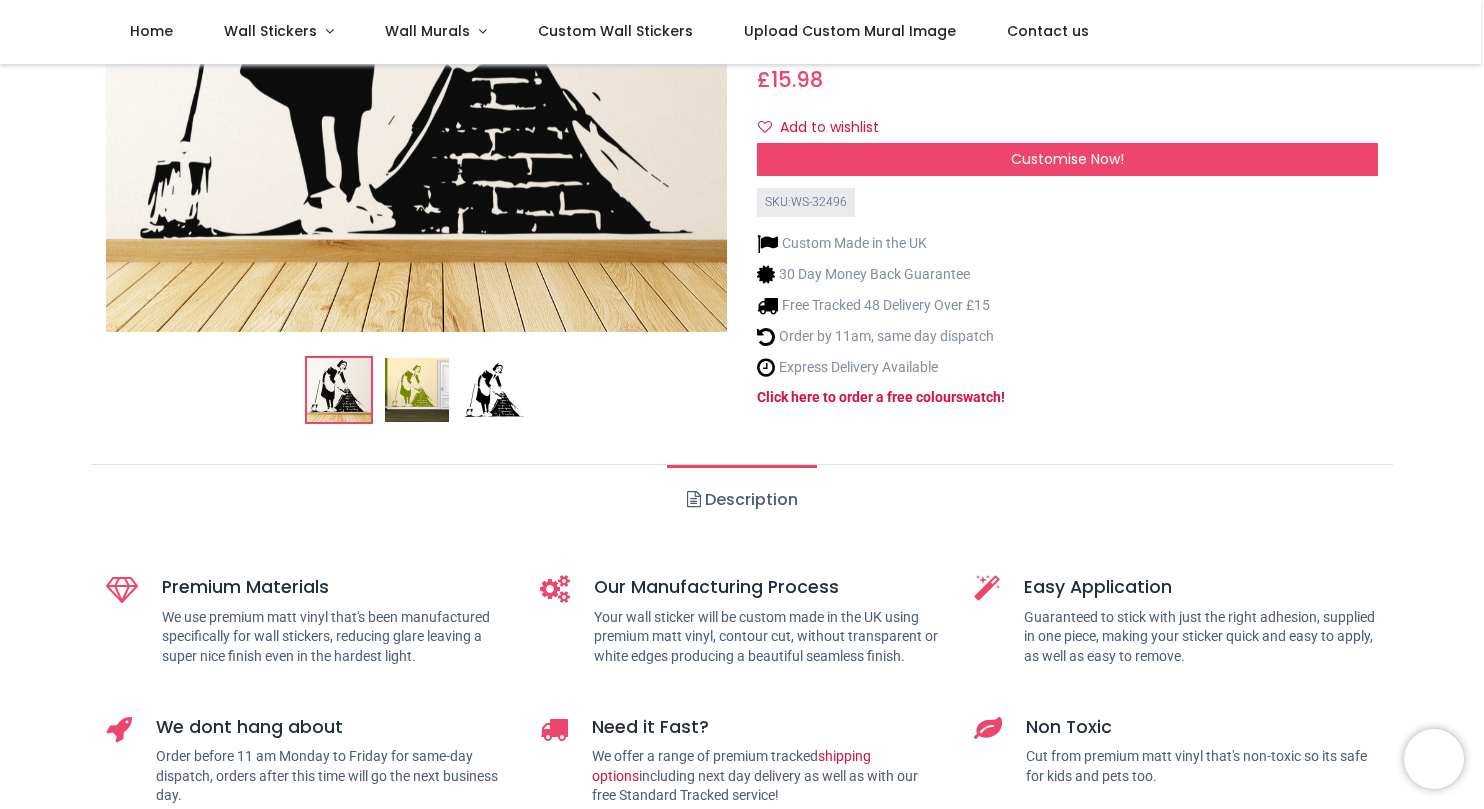 click at bounding box center [417, 390] 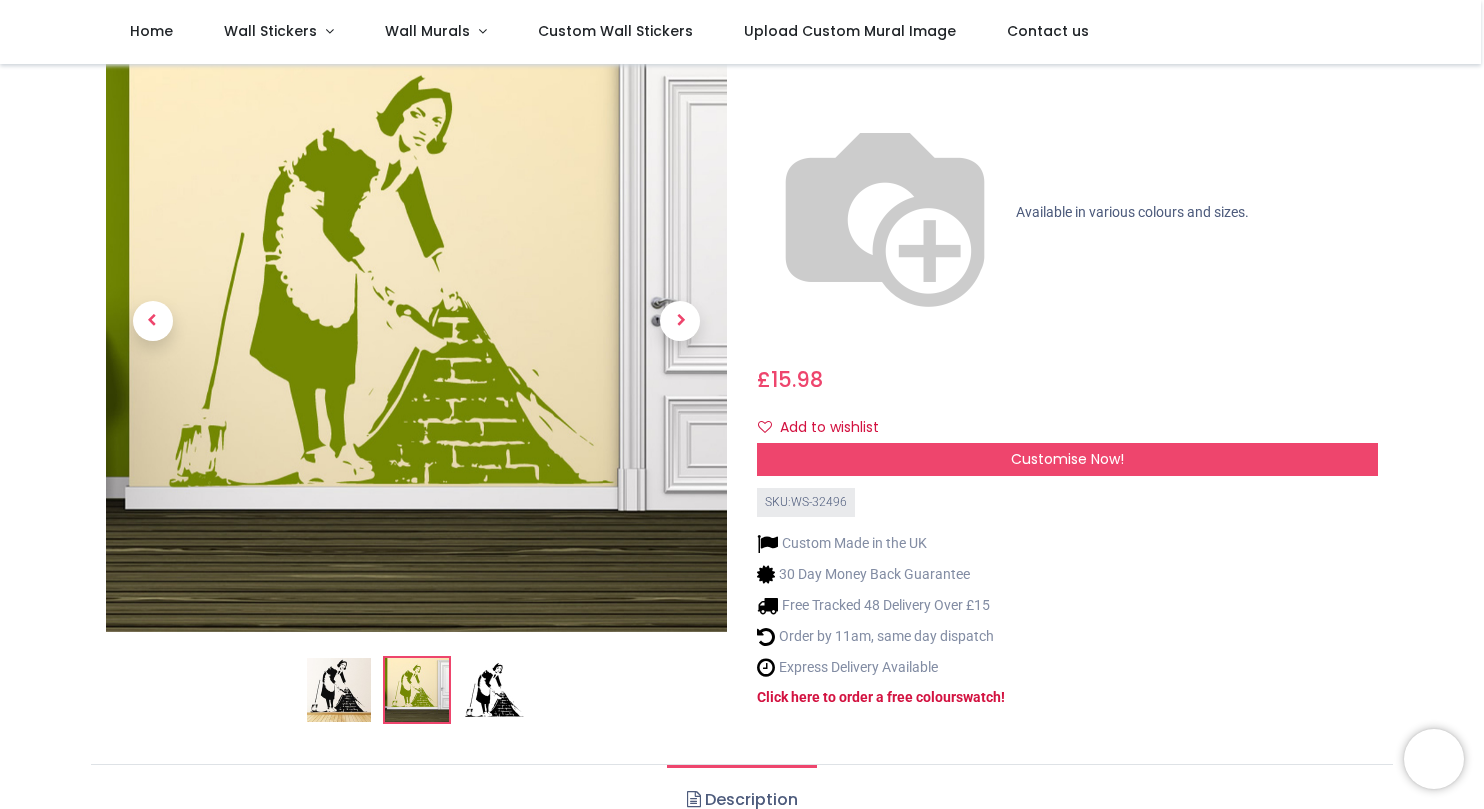 scroll, scrollTop: 163, scrollLeft: 0, axis: vertical 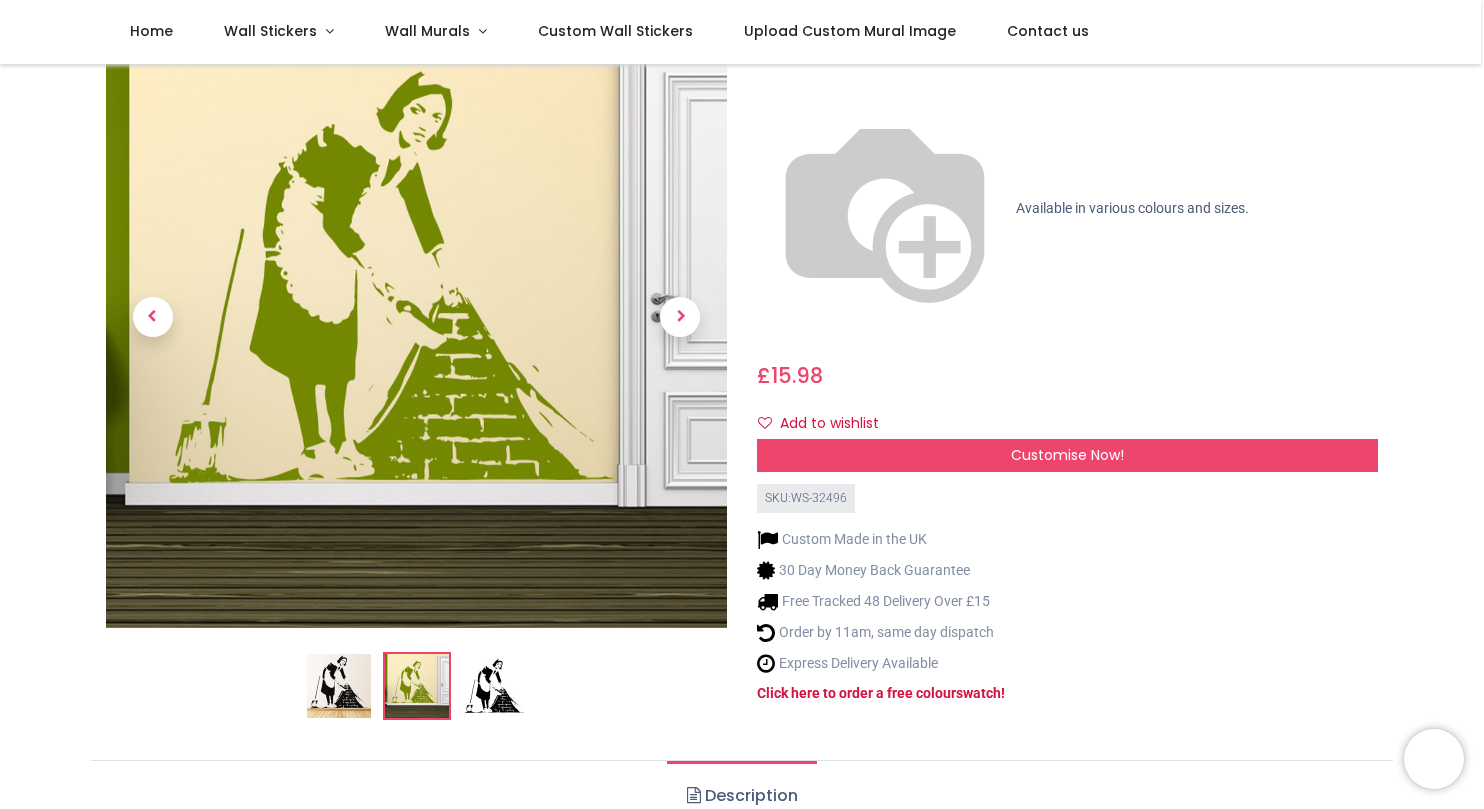 click at bounding box center (495, 686) 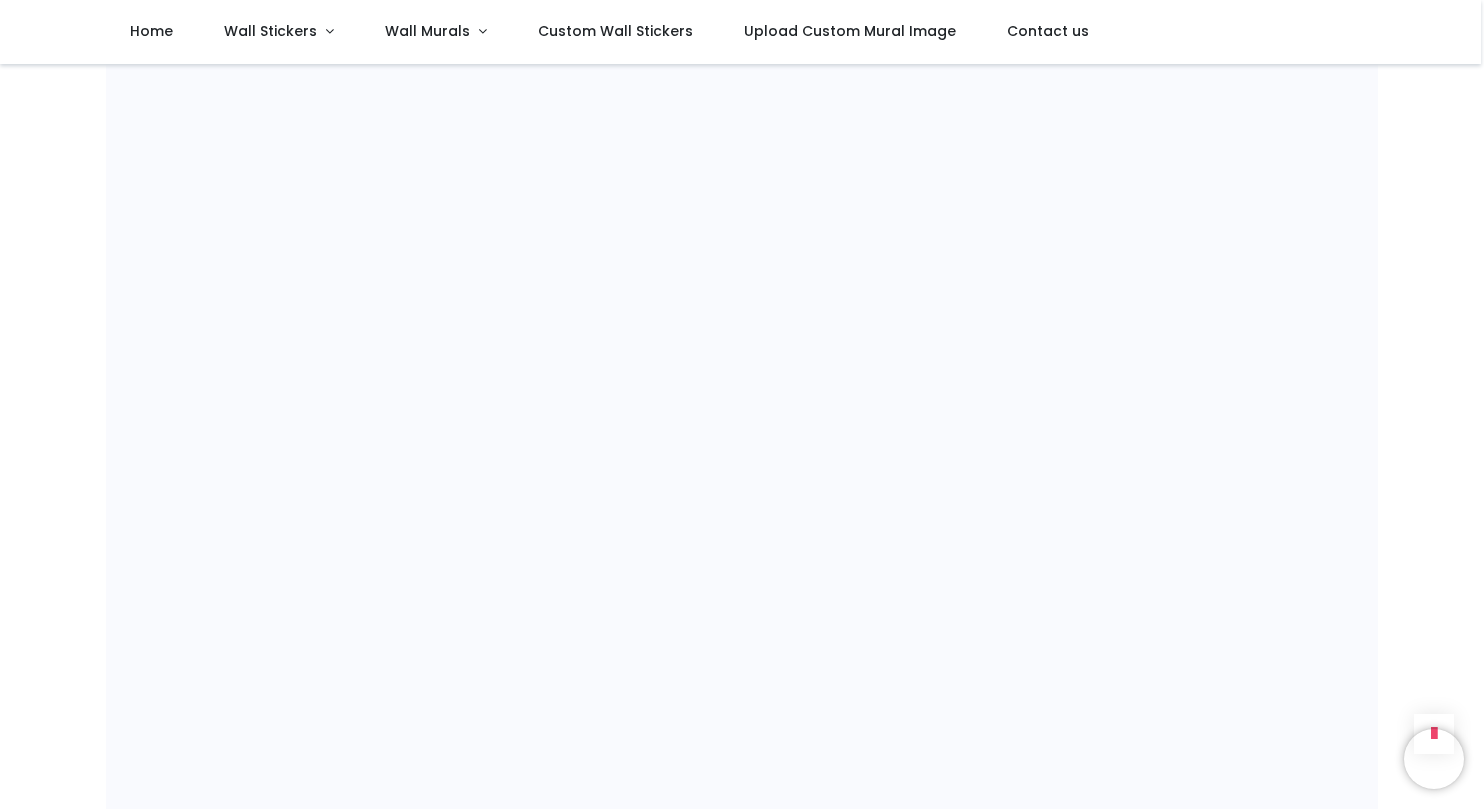 scroll, scrollTop: 1450, scrollLeft: 0, axis: vertical 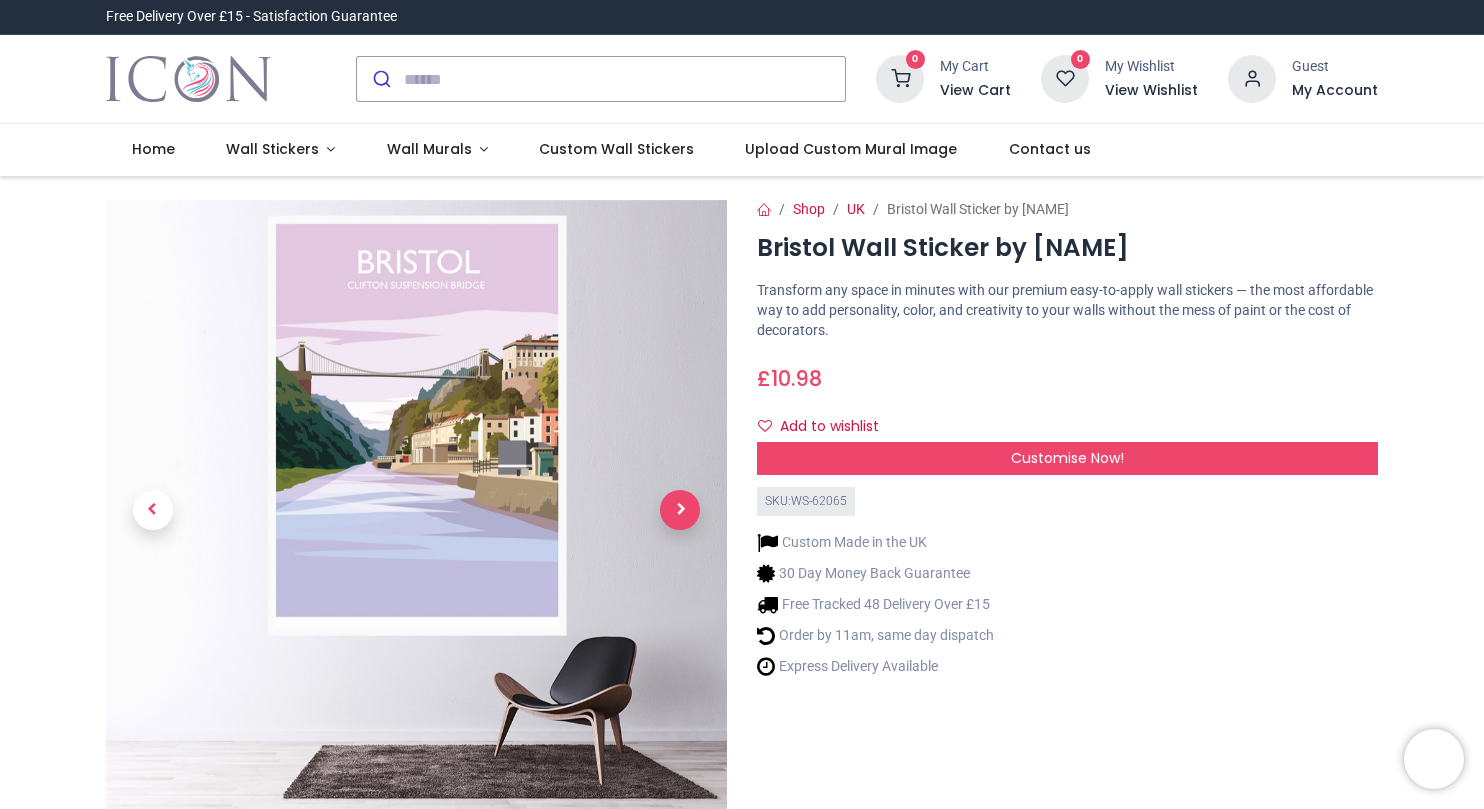 click at bounding box center [680, 510] 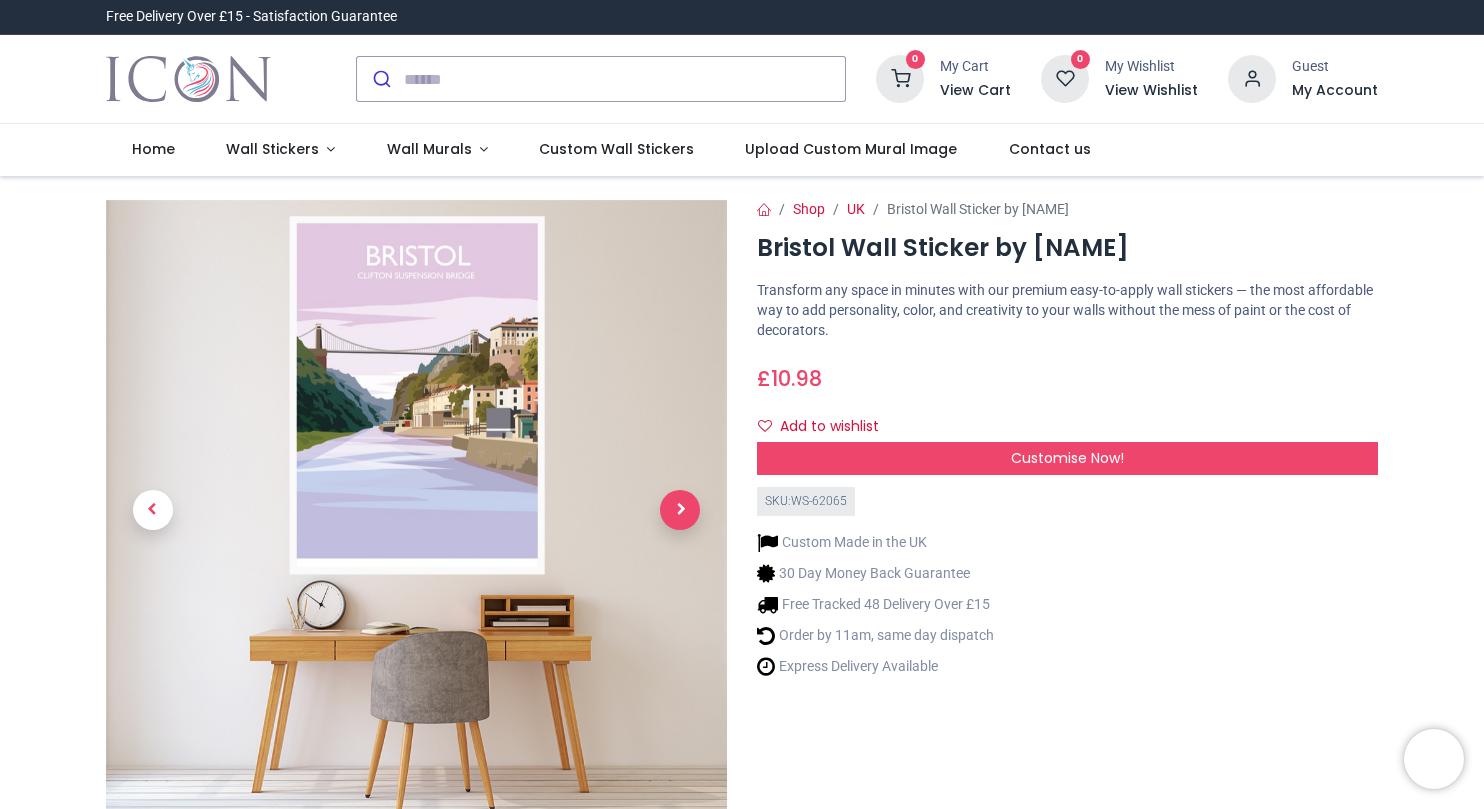 click at bounding box center (680, 510) 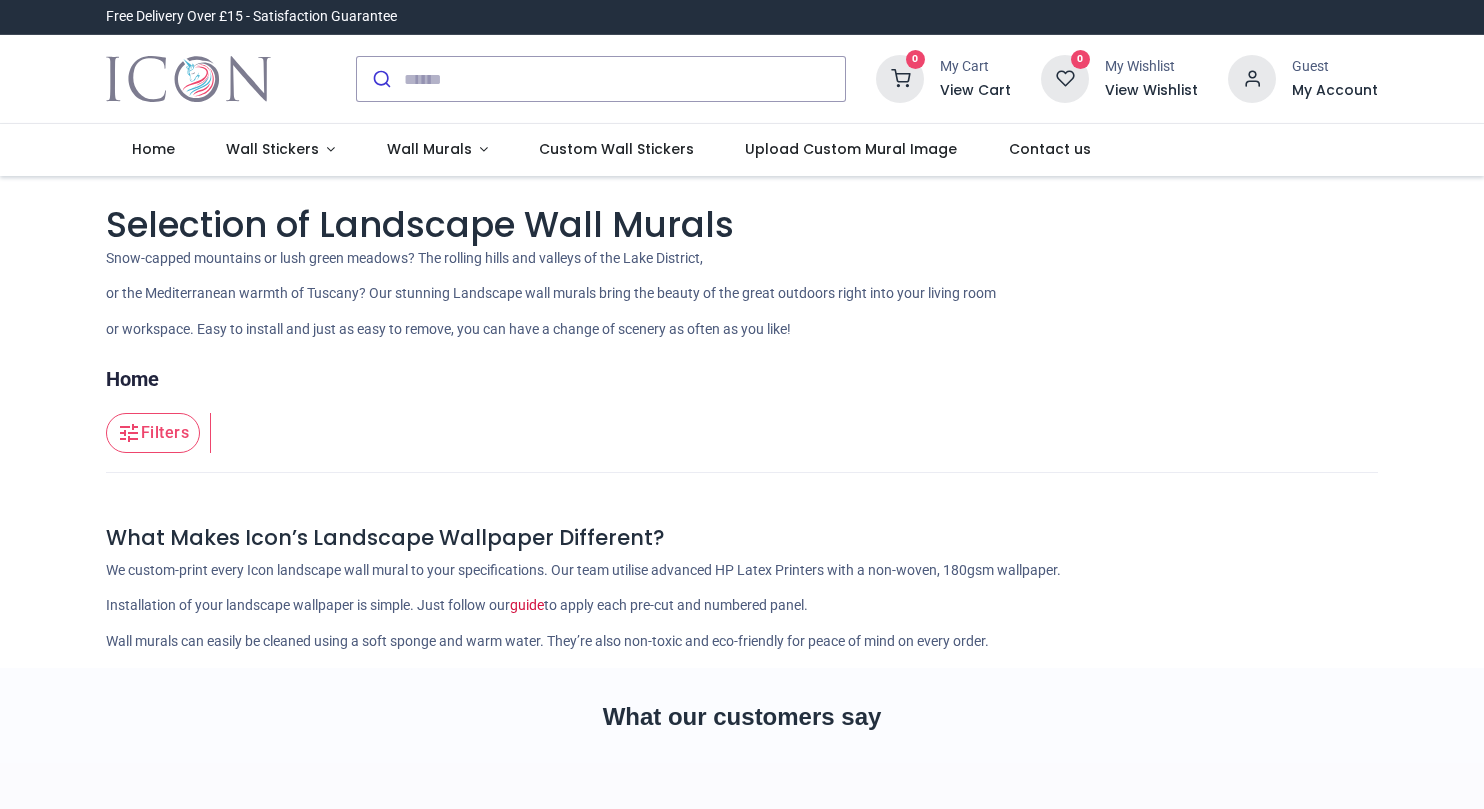 scroll, scrollTop: 0, scrollLeft: 0, axis: both 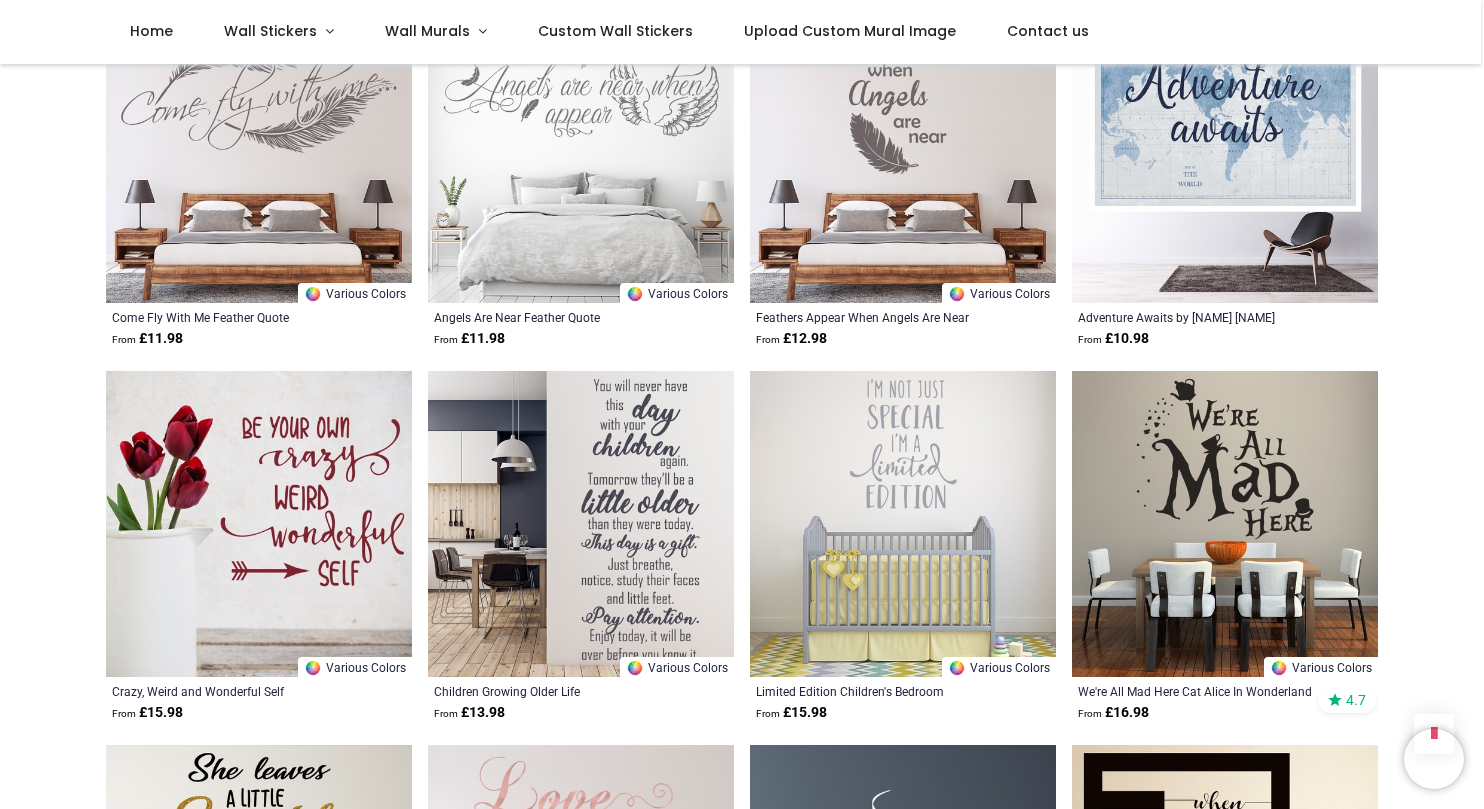 click at bounding box center [1225, 524] 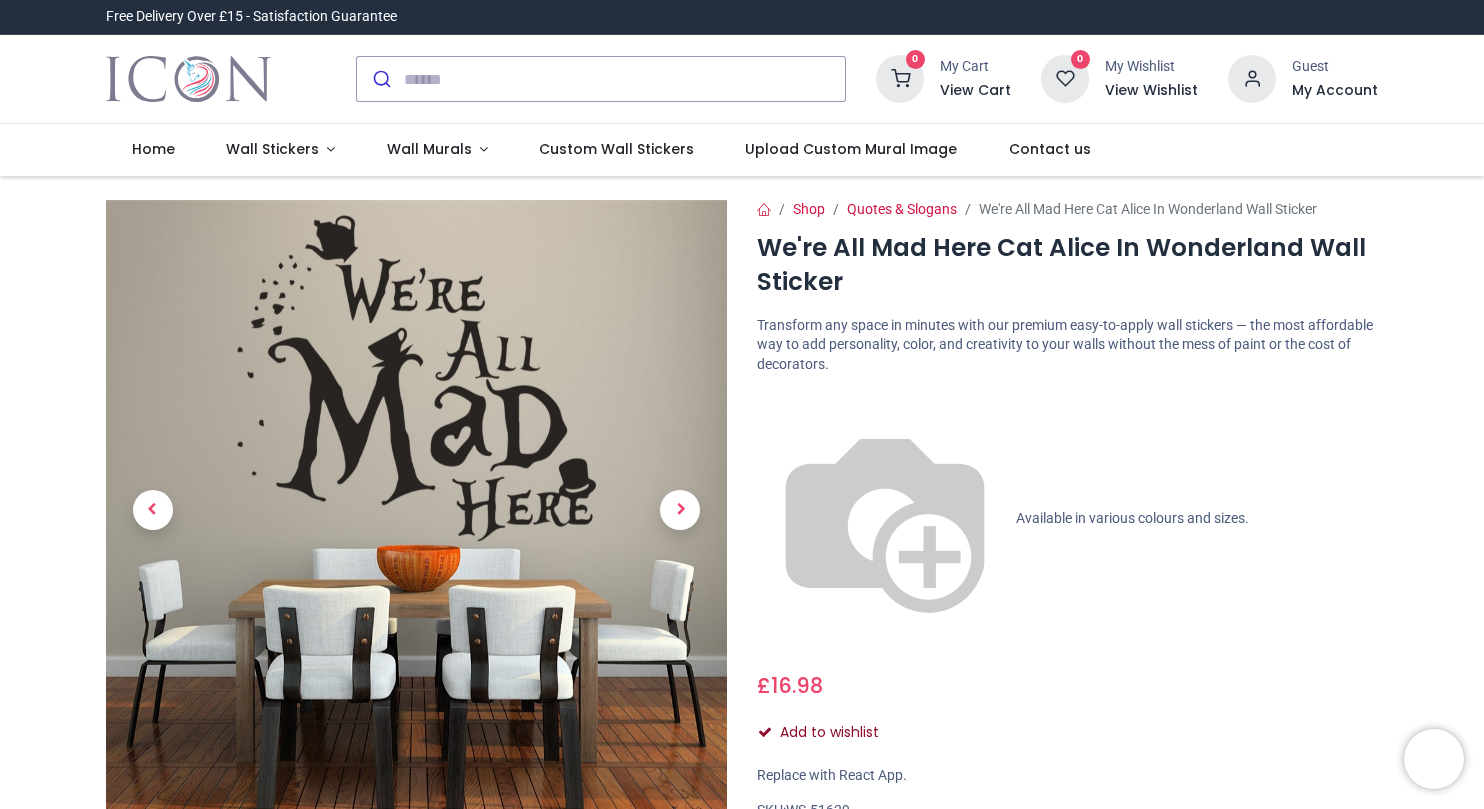 scroll, scrollTop: 0, scrollLeft: 0, axis: both 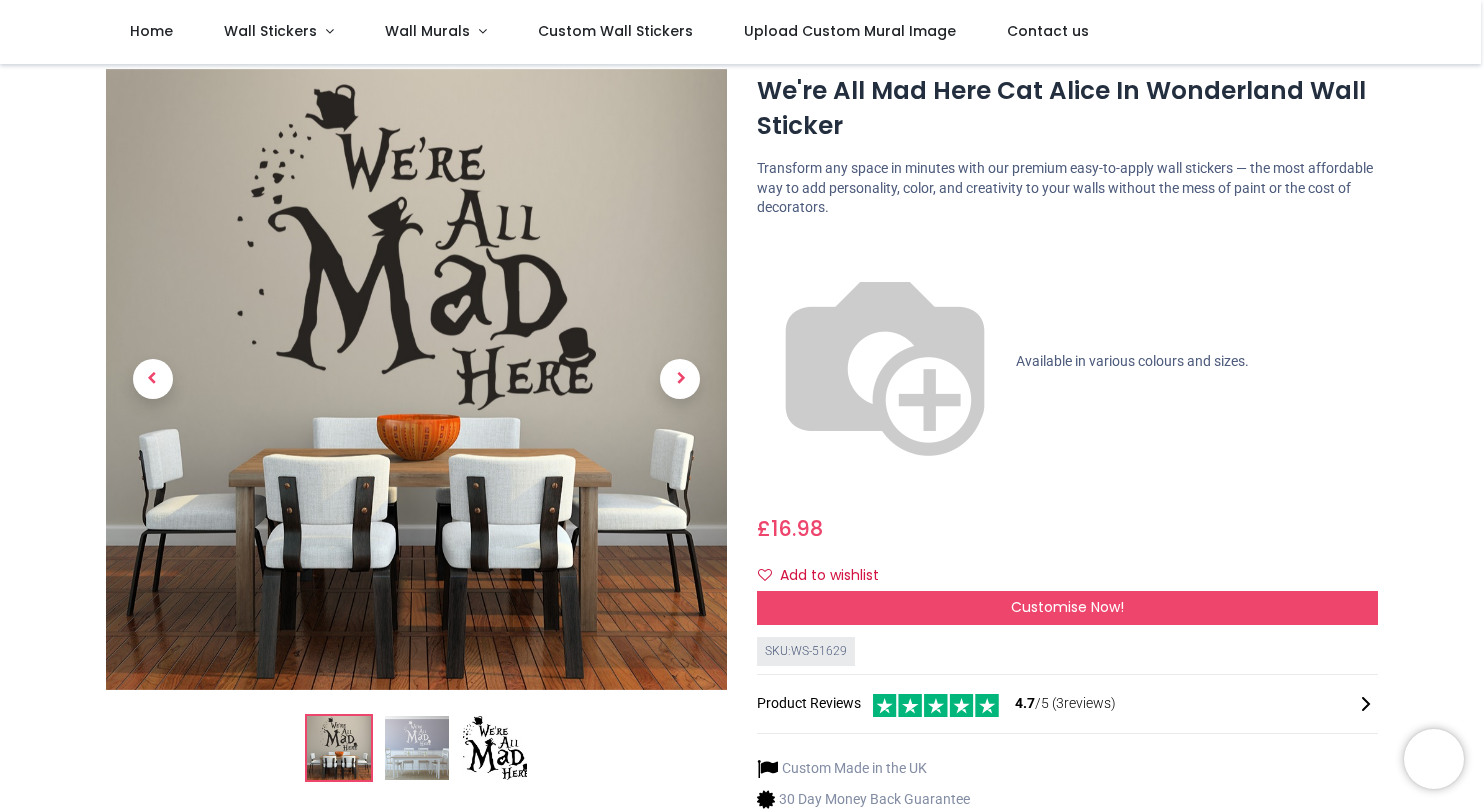 click at bounding box center (495, 748) 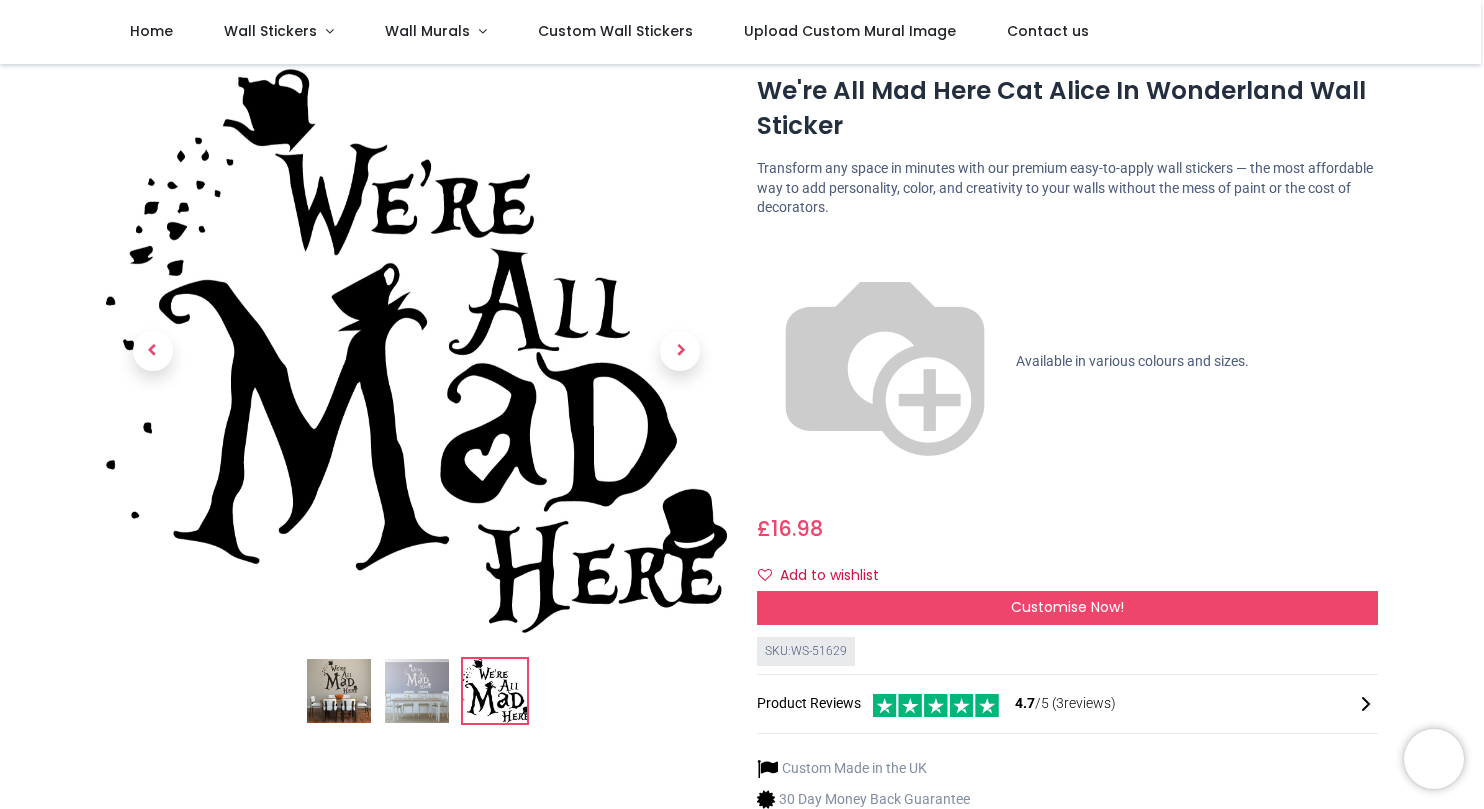 click at bounding box center (416, 504) 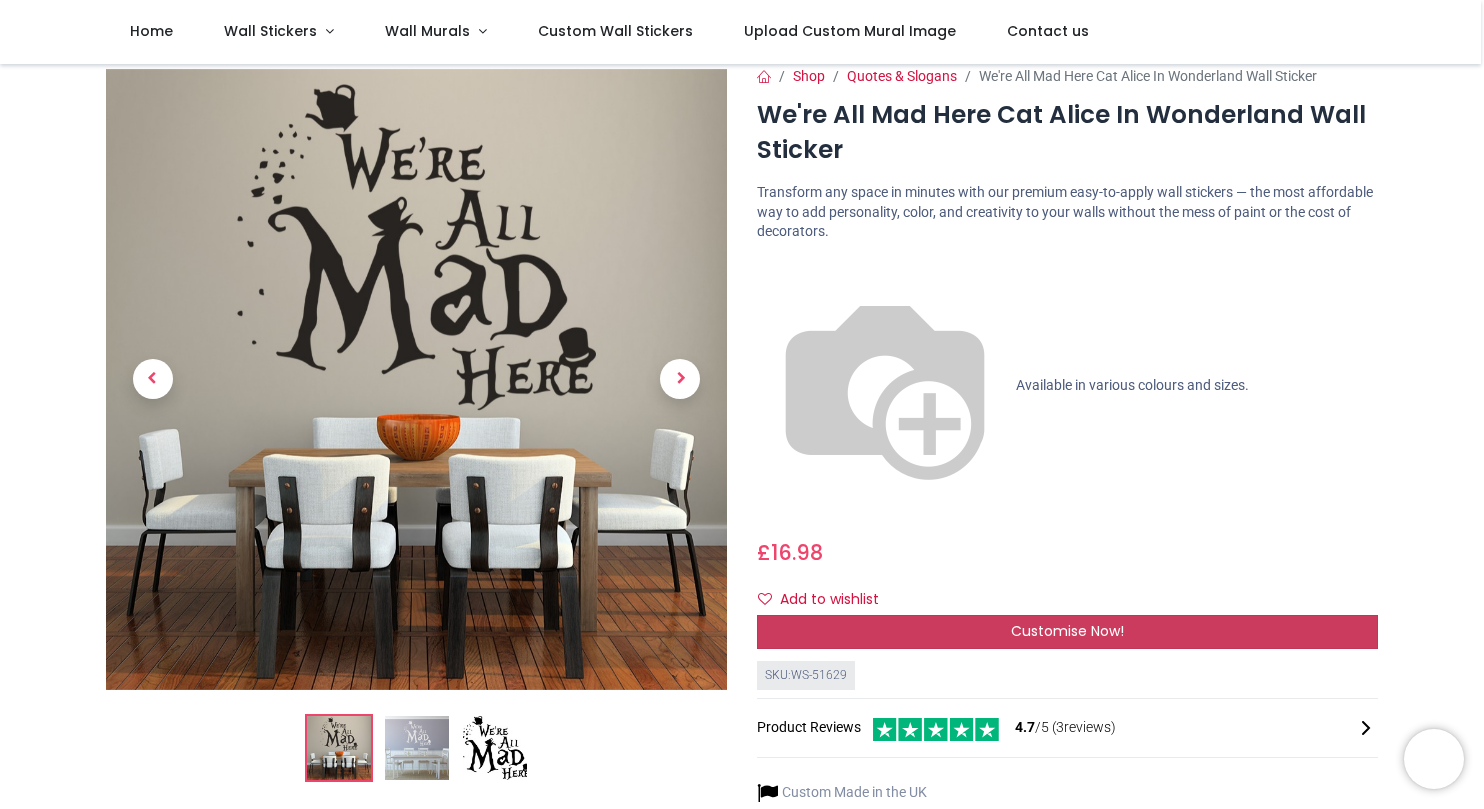 scroll, scrollTop: 16, scrollLeft: 0, axis: vertical 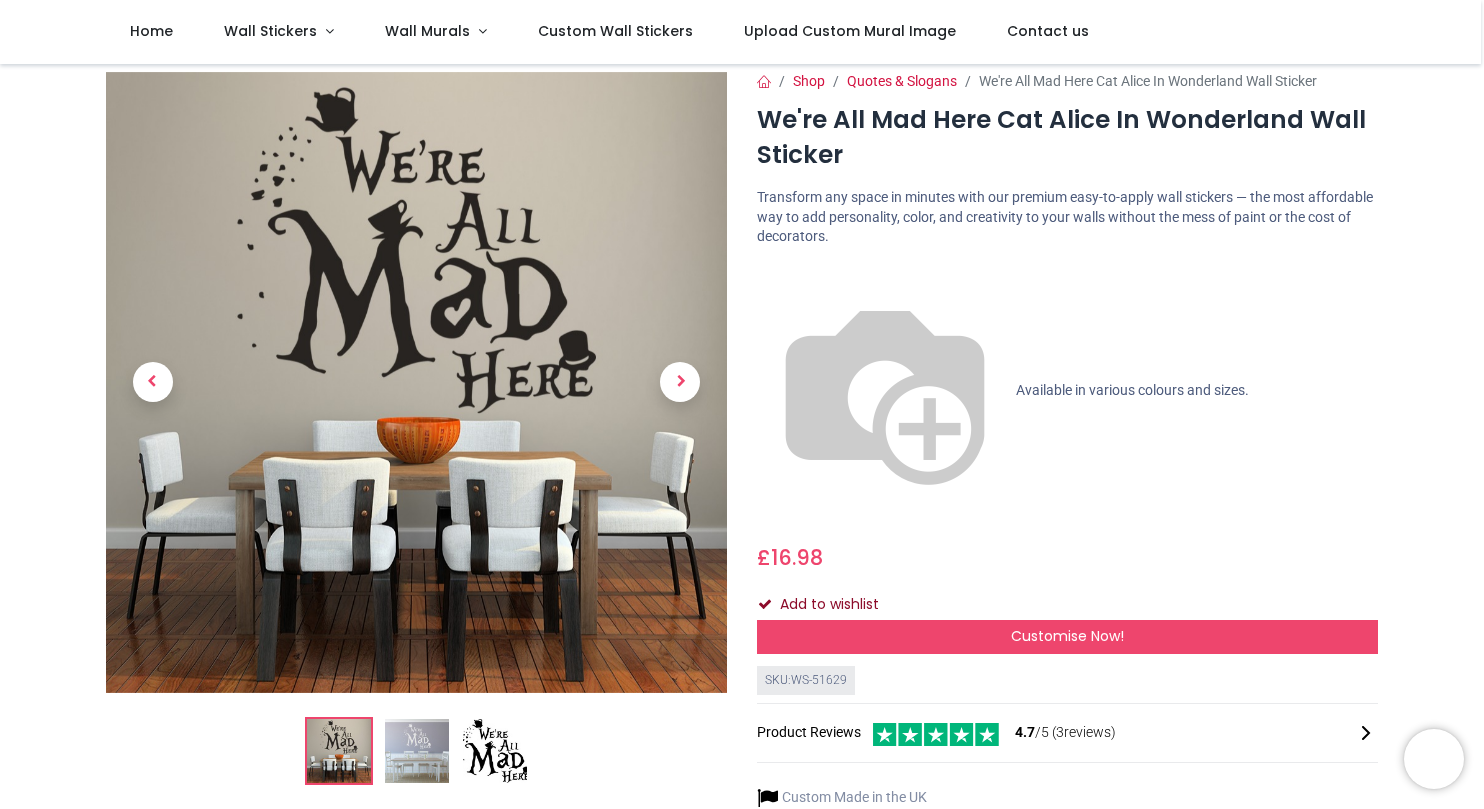 click at bounding box center (765, 604) 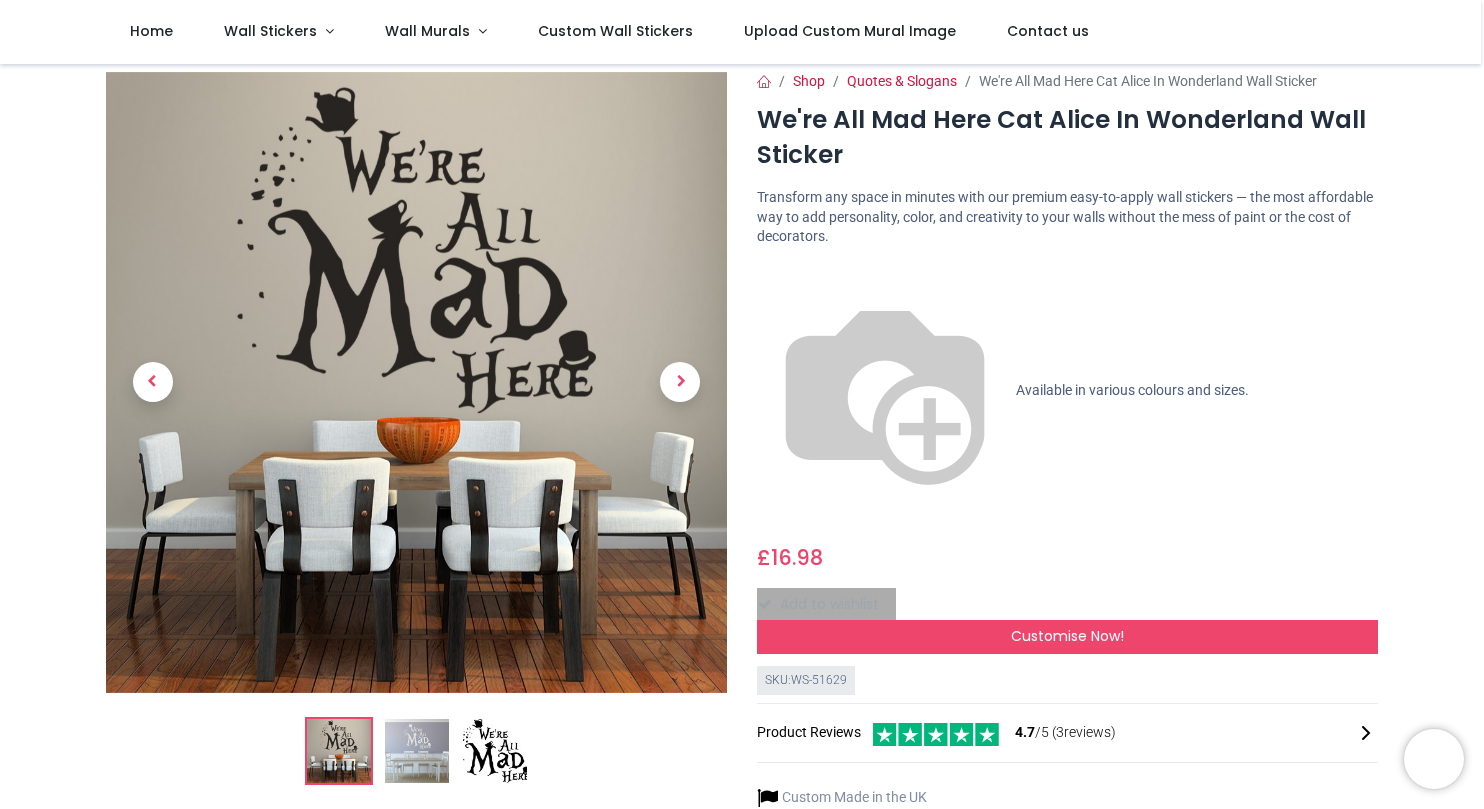 click on "£  16.98
16.98
GBP
£  16.98
£  16.98
Not Available For Sale" at bounding box center [1067, 553] 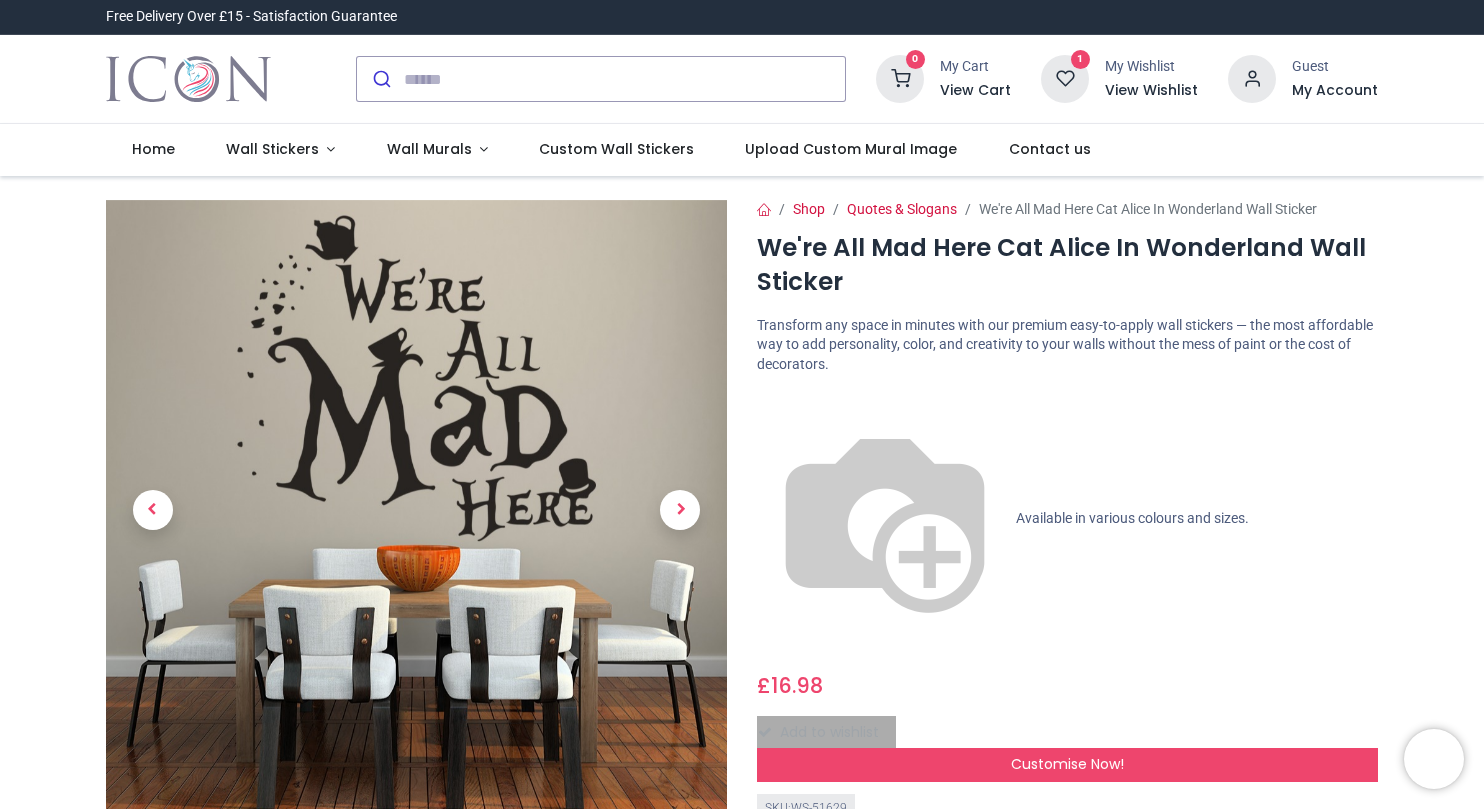 scroll, scrollTop: 0, scrollLeft: 0, axis: both 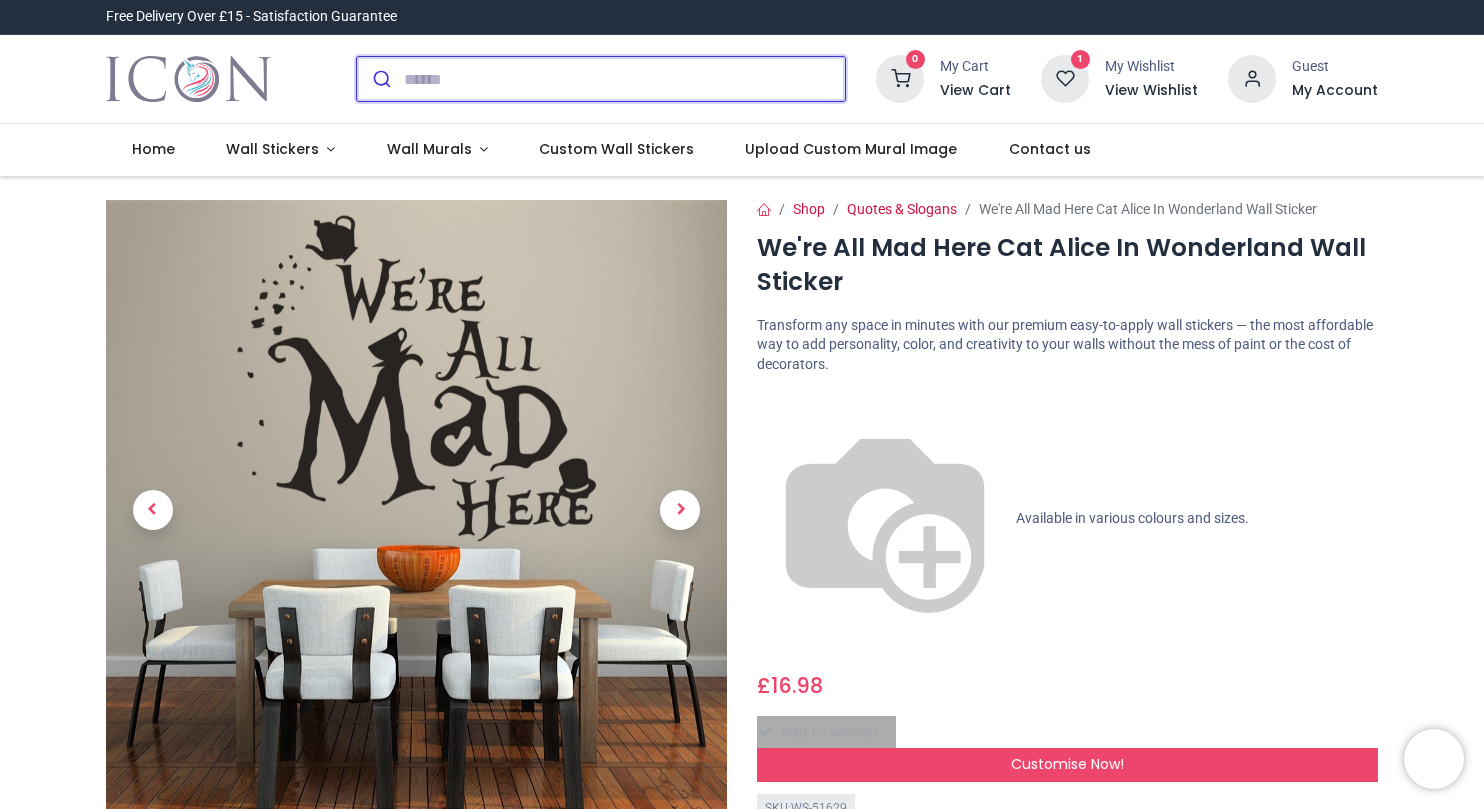 click at bounding box center [624, 79] 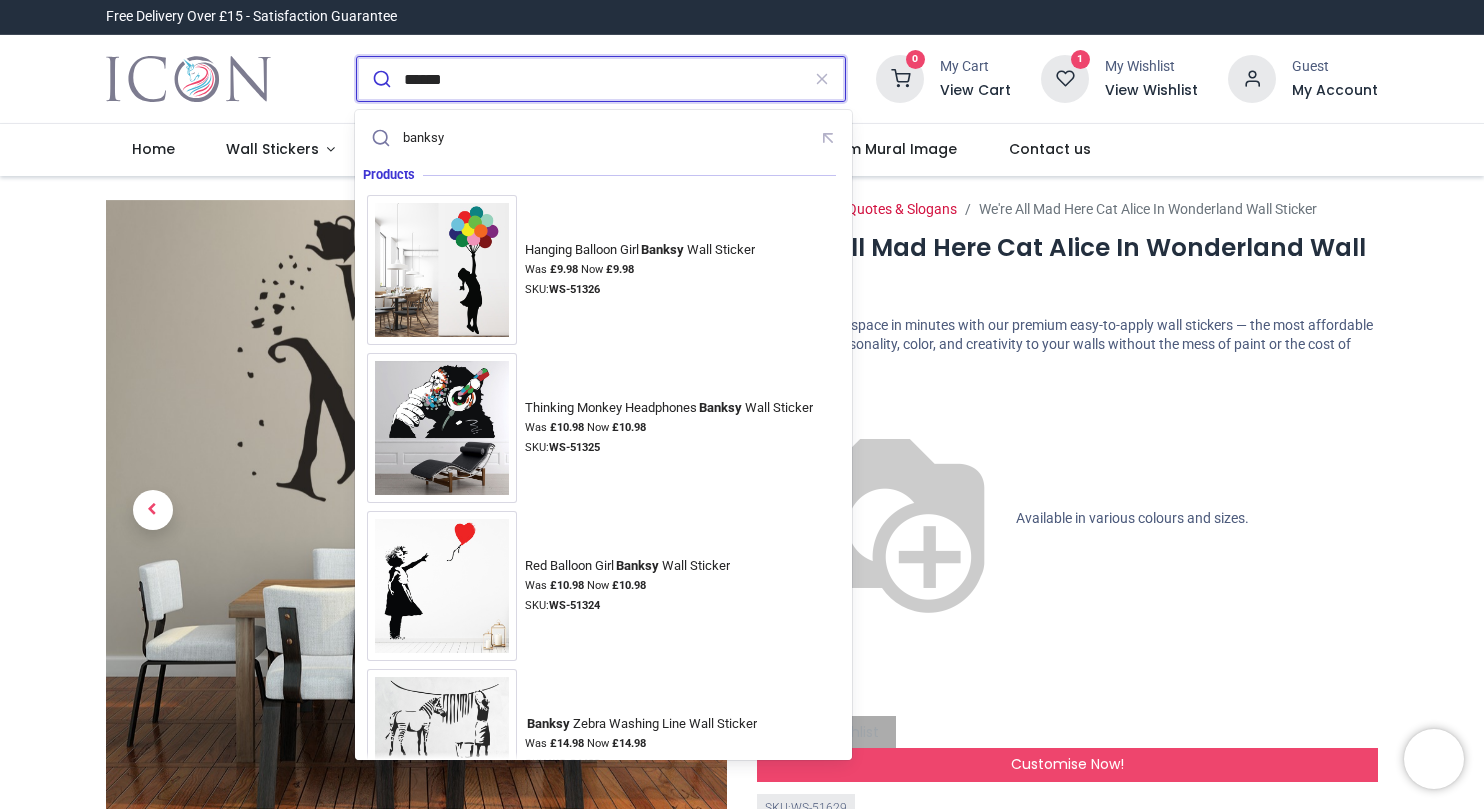type on "******" 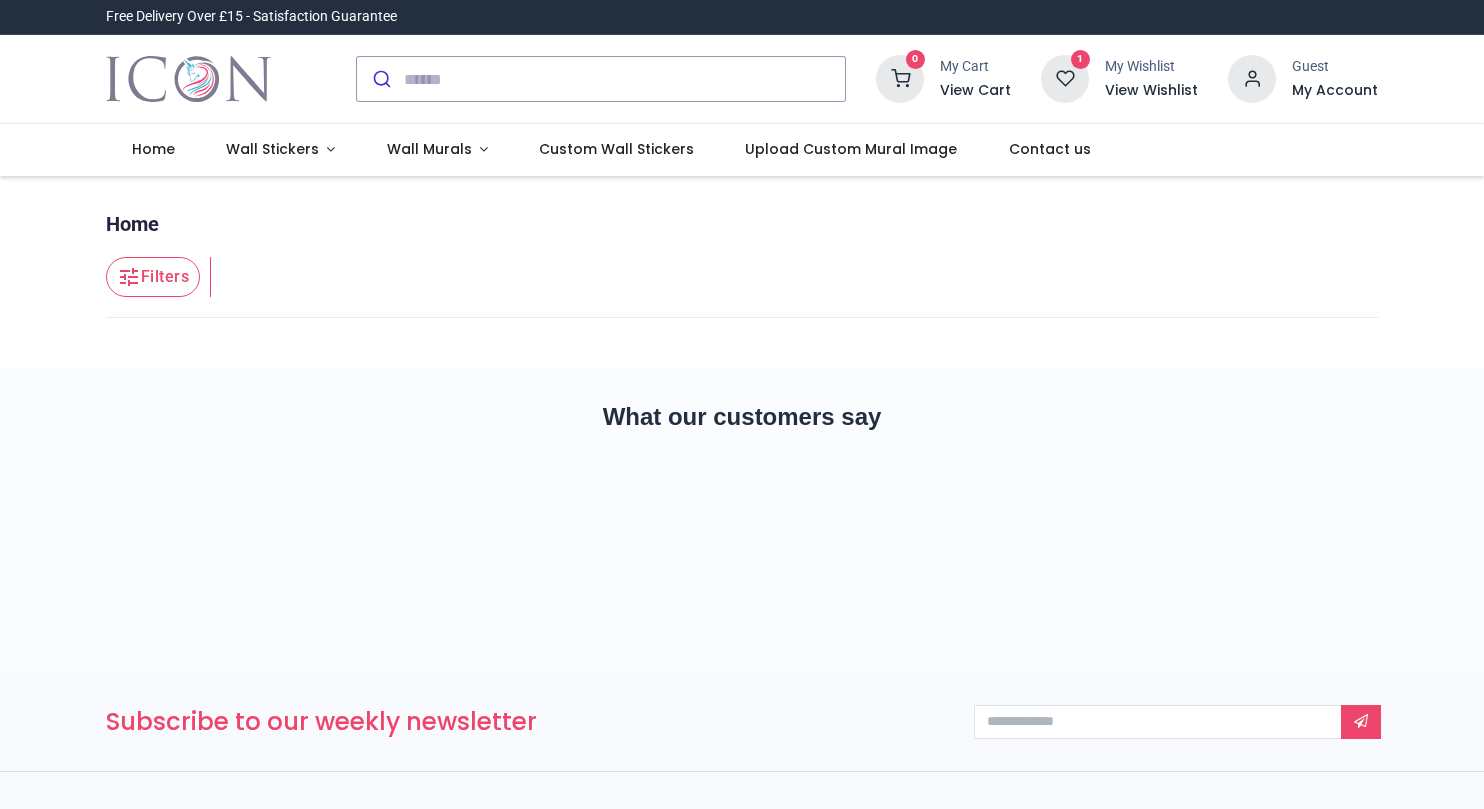 scroll, scrollTop: 0, scrollLeft: 0, axis: both 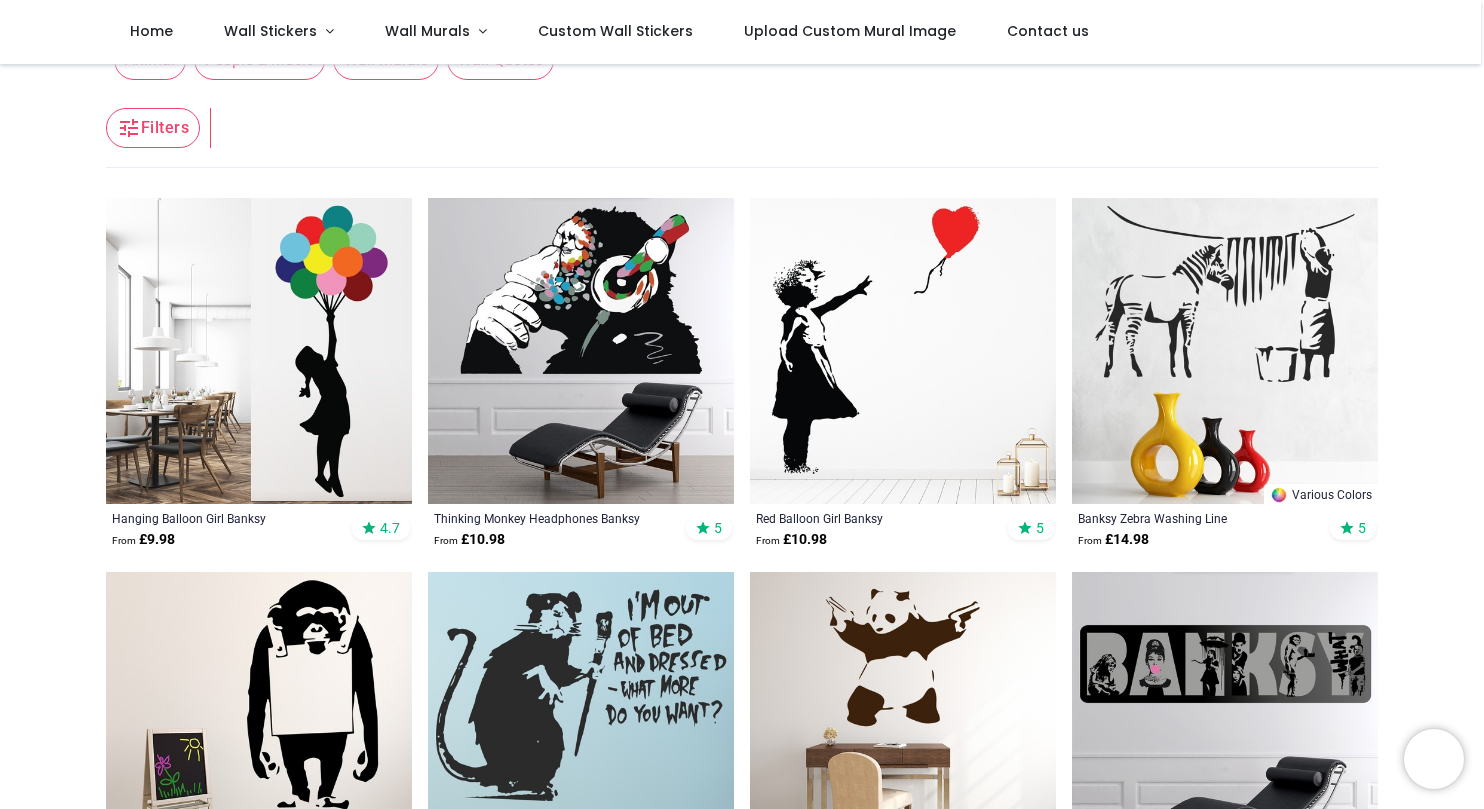 click at bounding box center [903, 351] 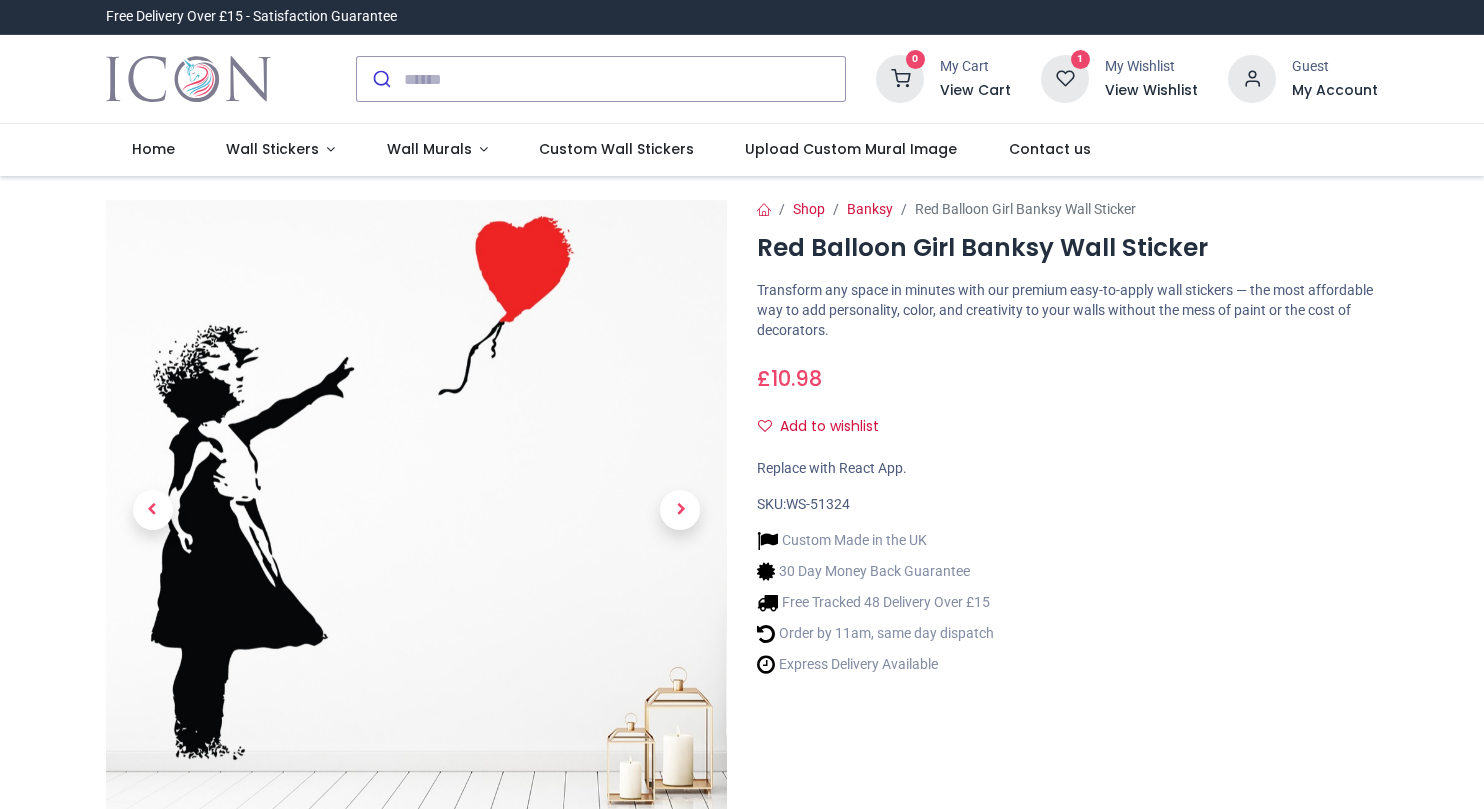 scroll, scrollTop: 0, scrollLeft: 0, axis: both 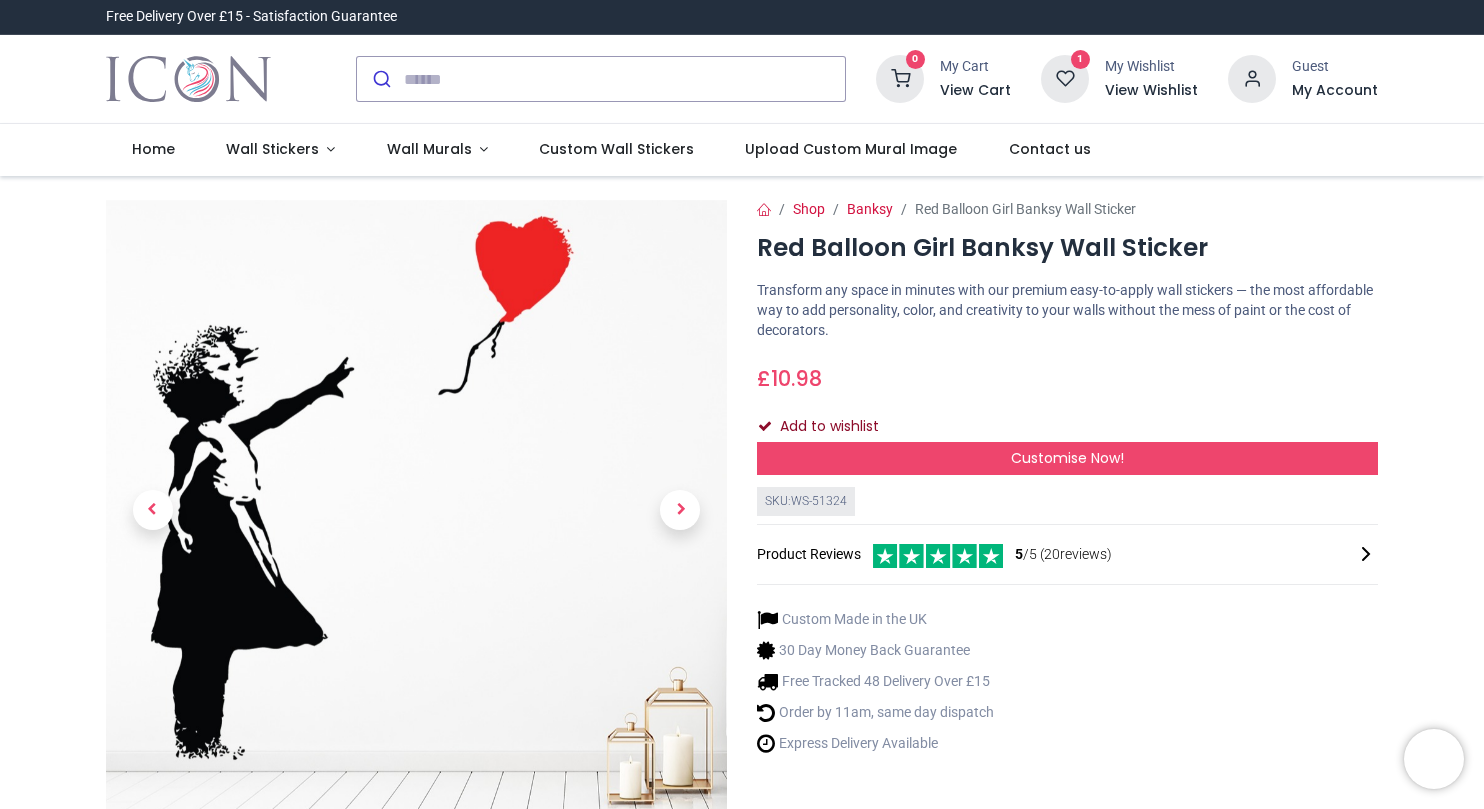 click on "Add to wishlist" at bounding box center (826, 427) 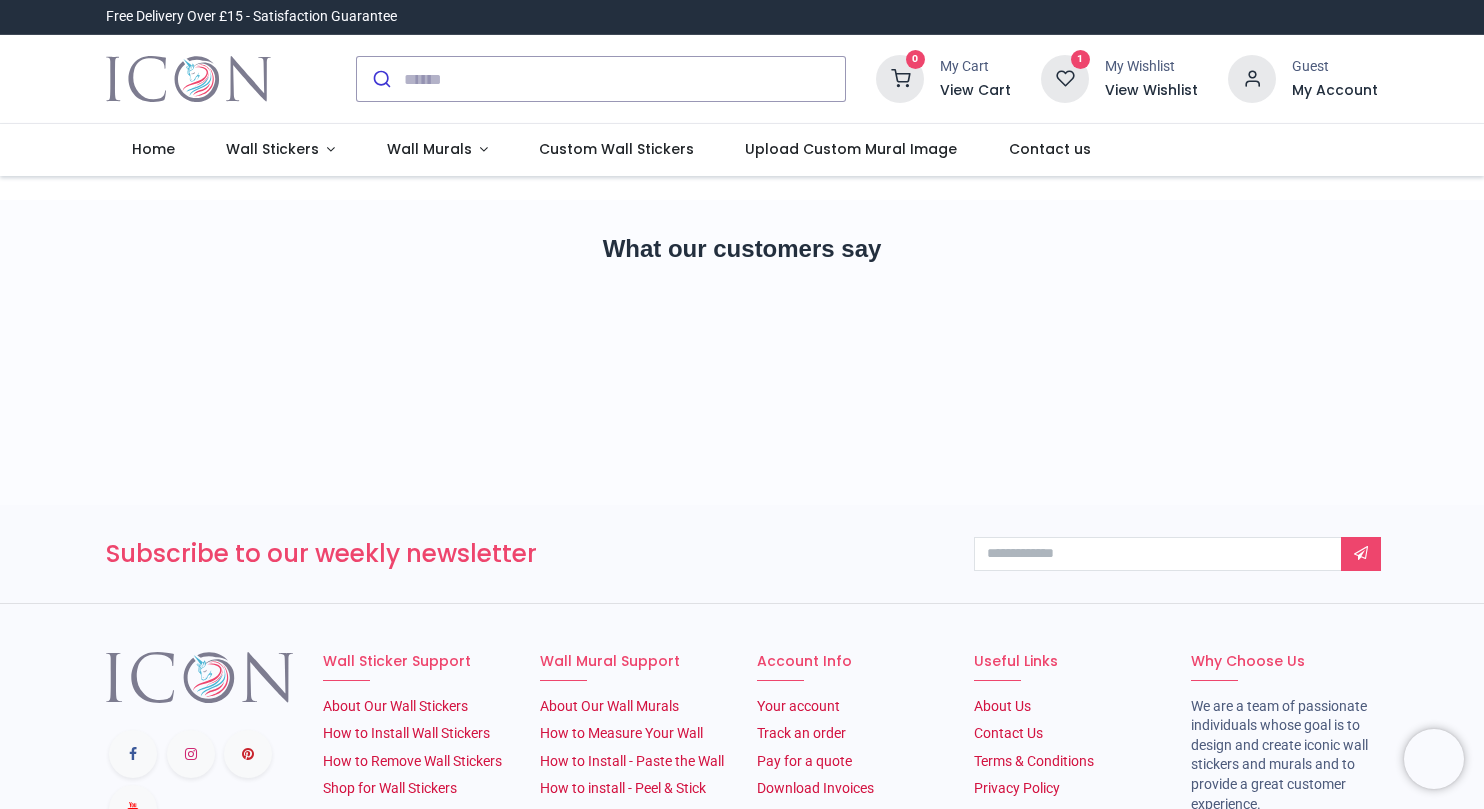 scroll, scrollTop: 0, scrollLeft: 0, axis: both 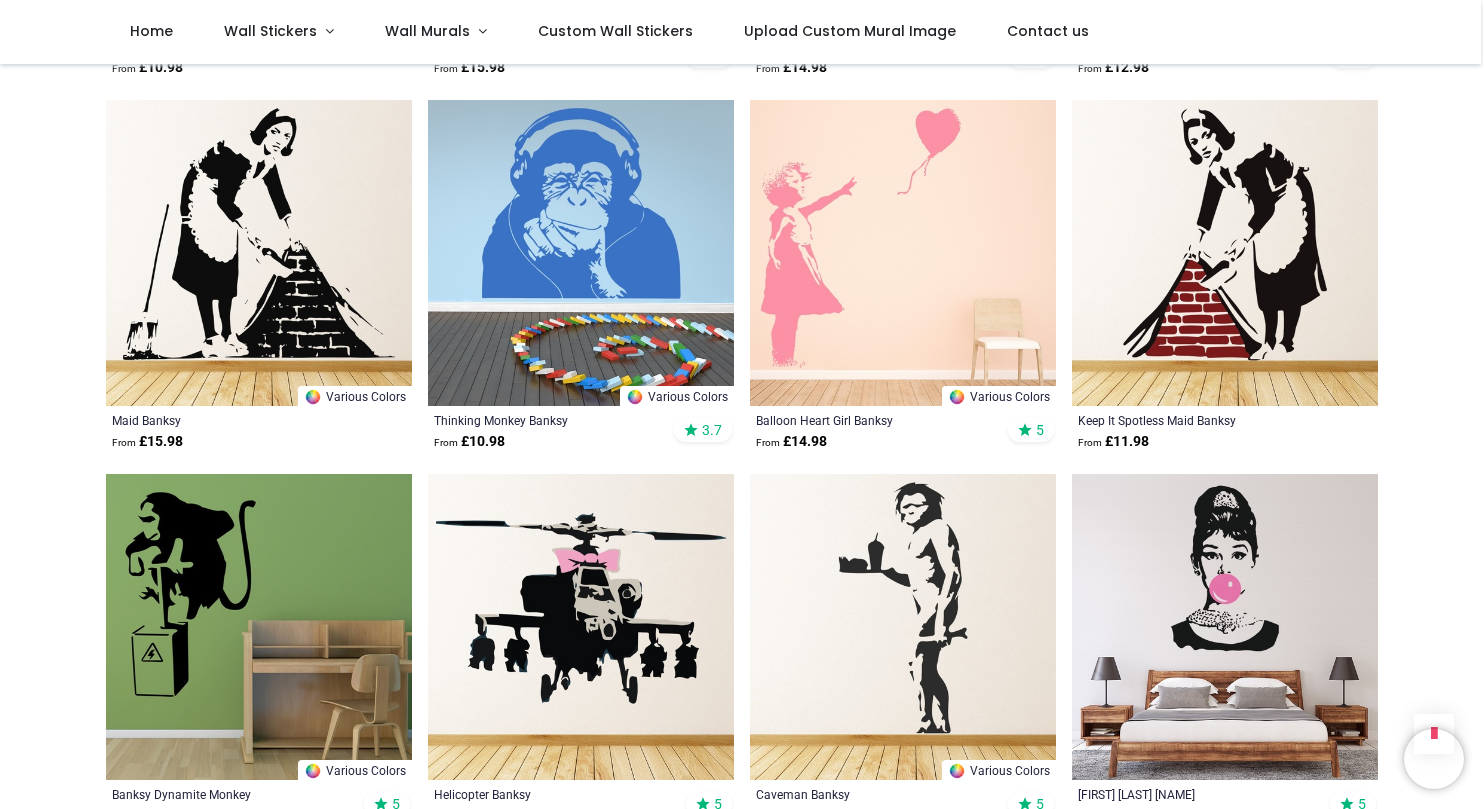 click at bounding box center (259, 253) 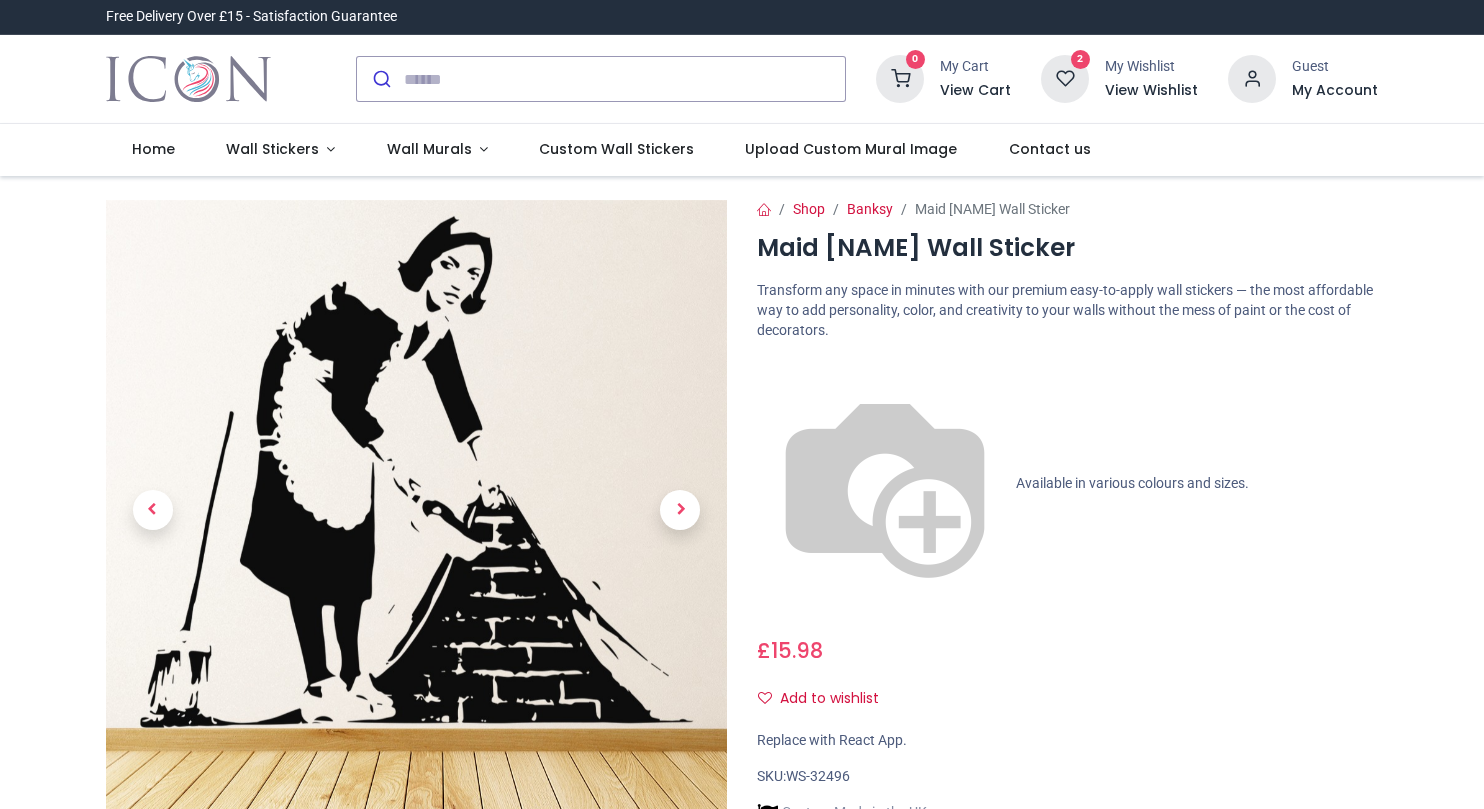 scroll, scrollTop: 0, scrollLeft: 0, axis: both 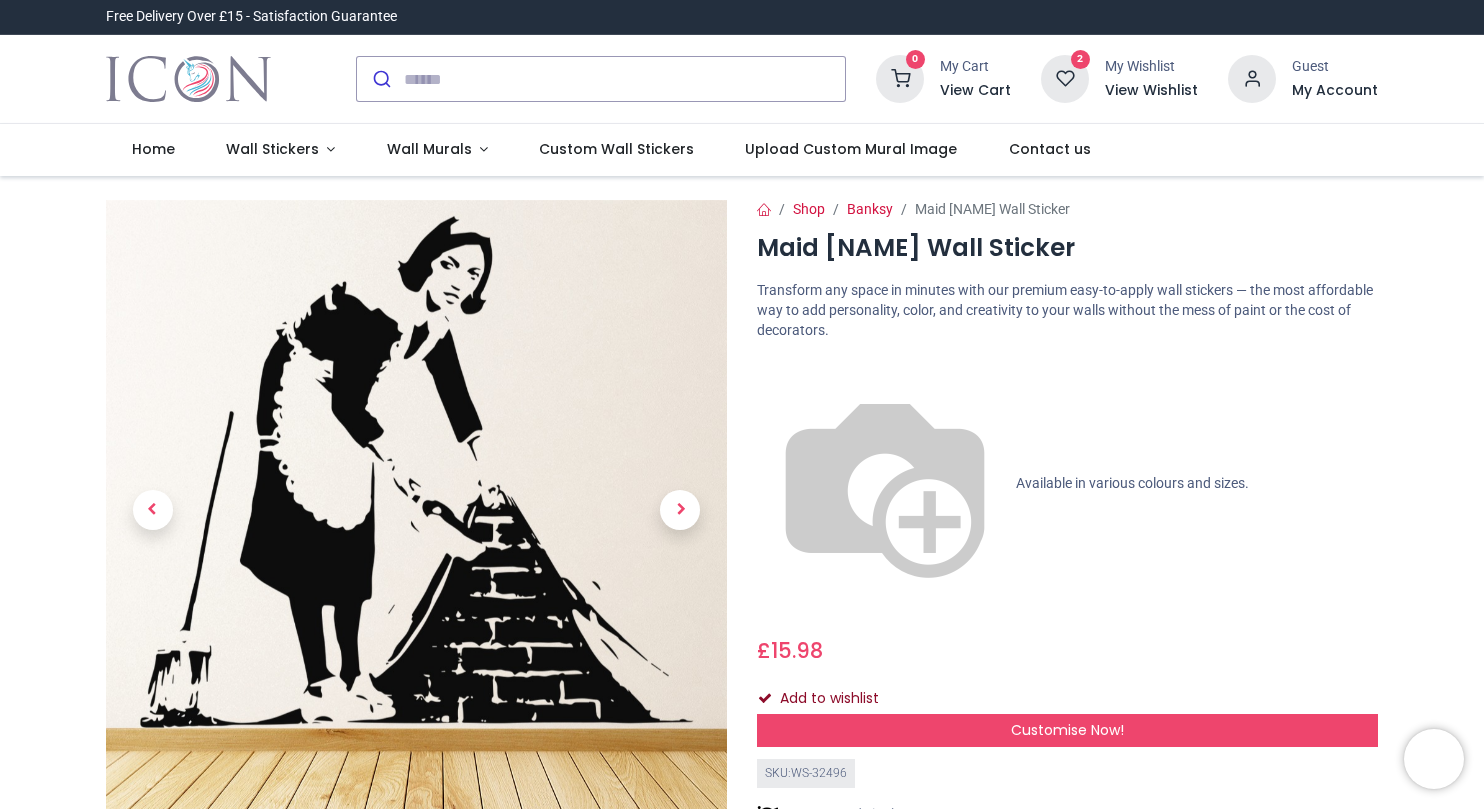 click at bounding box center (765, 698) 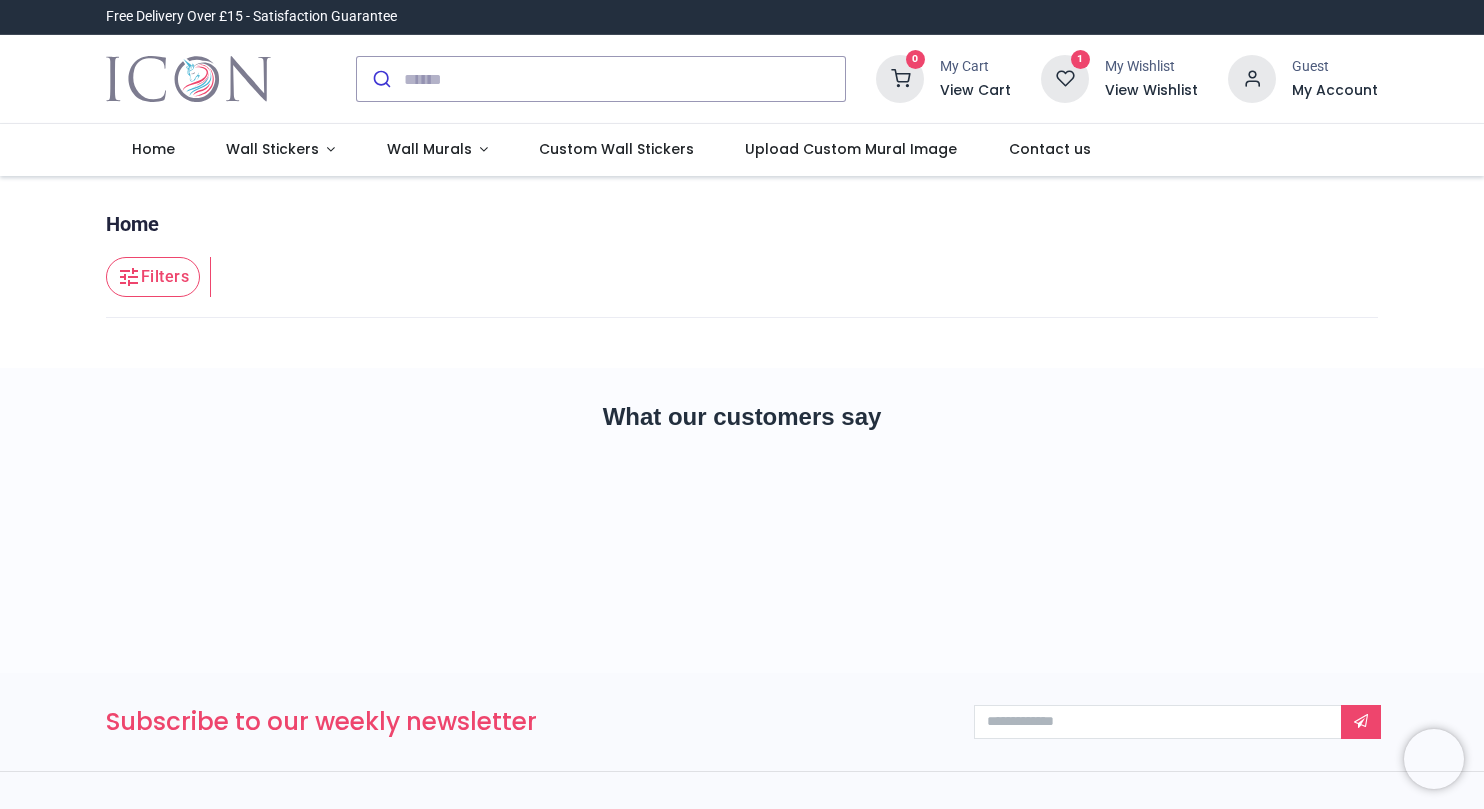 scroll, scrollTop: 0, scrollLeft: 0, axis: both 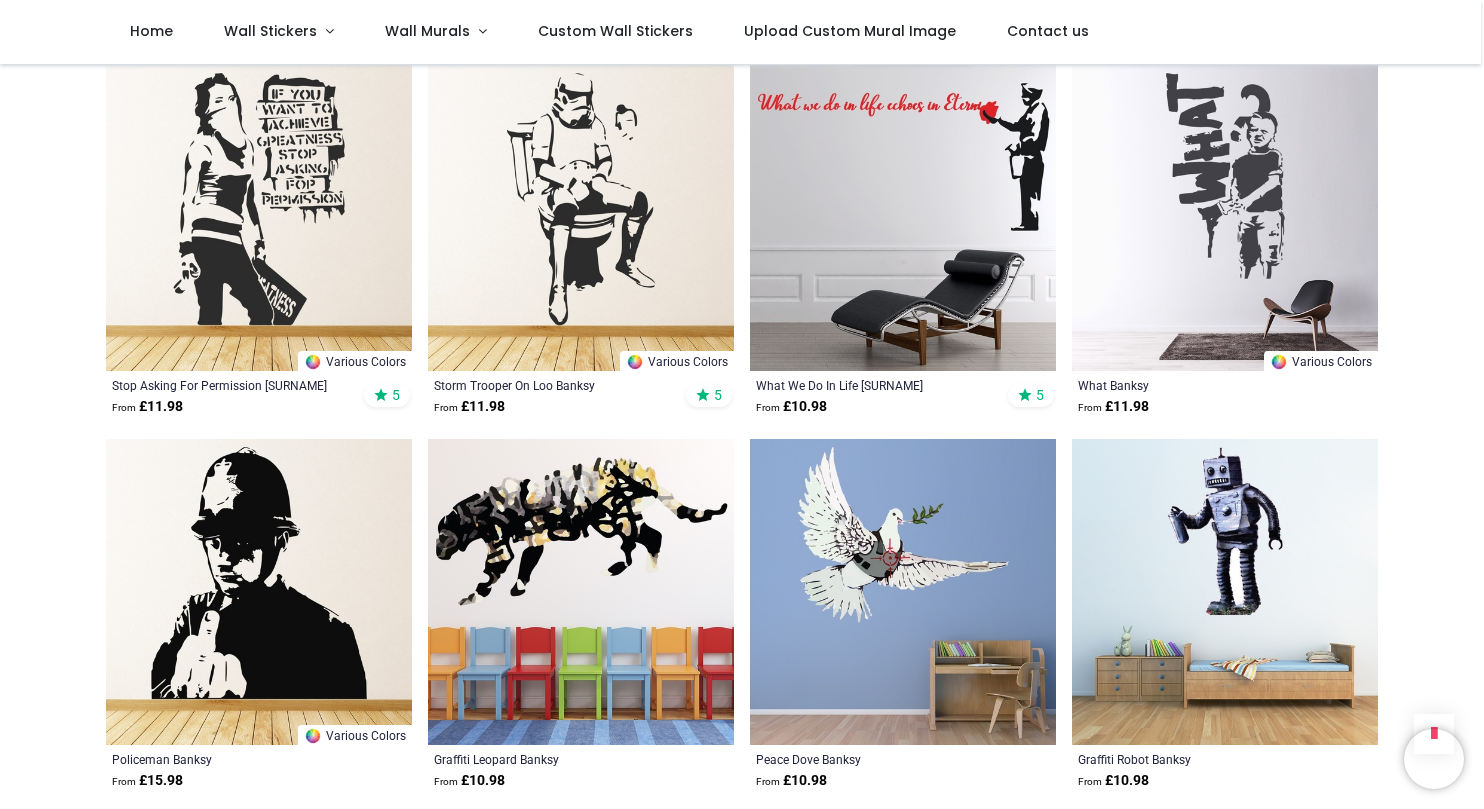 click at bounding box center [259, 218] 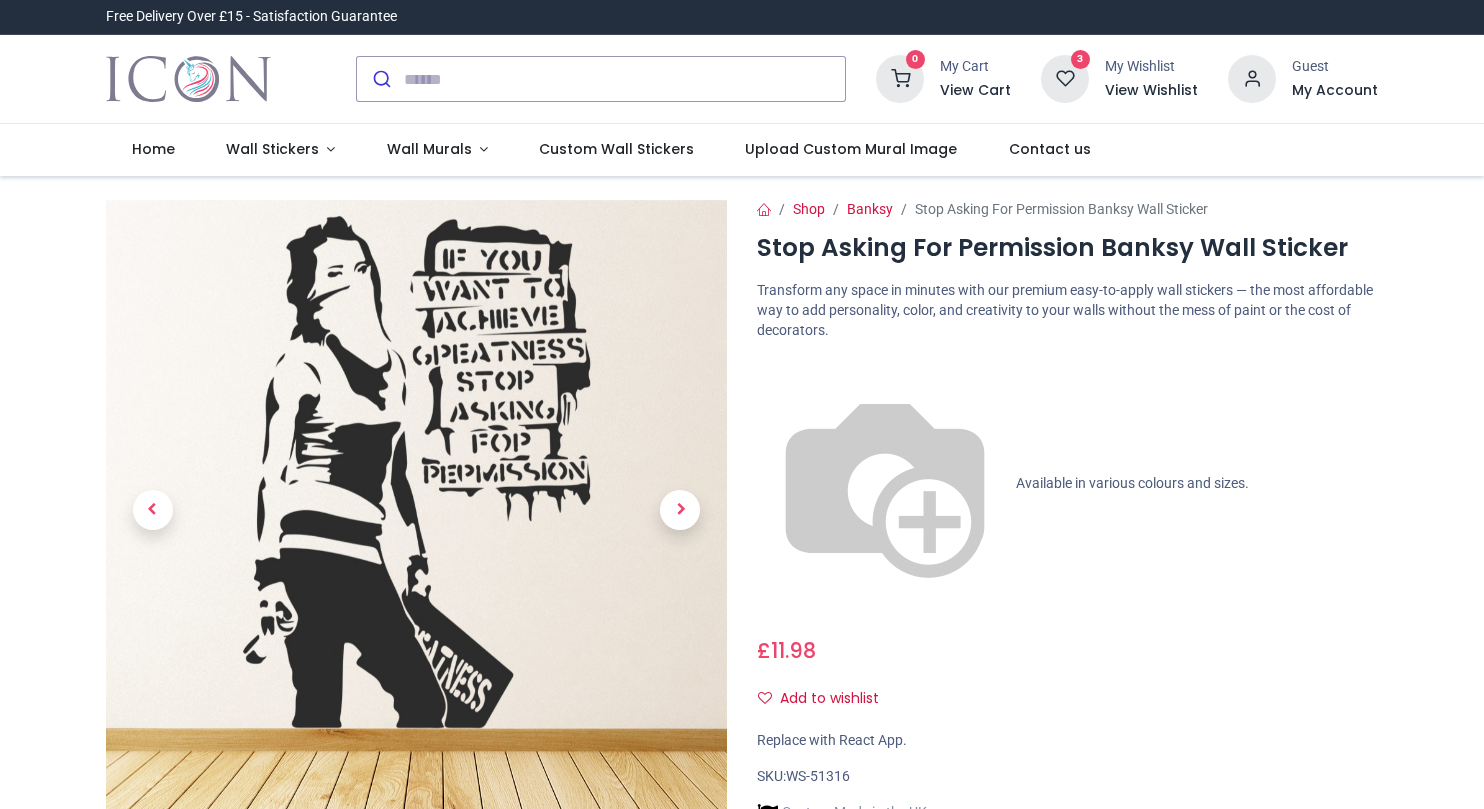 scroll, scrollTop: 0, scrollLeft: 0, axis: both 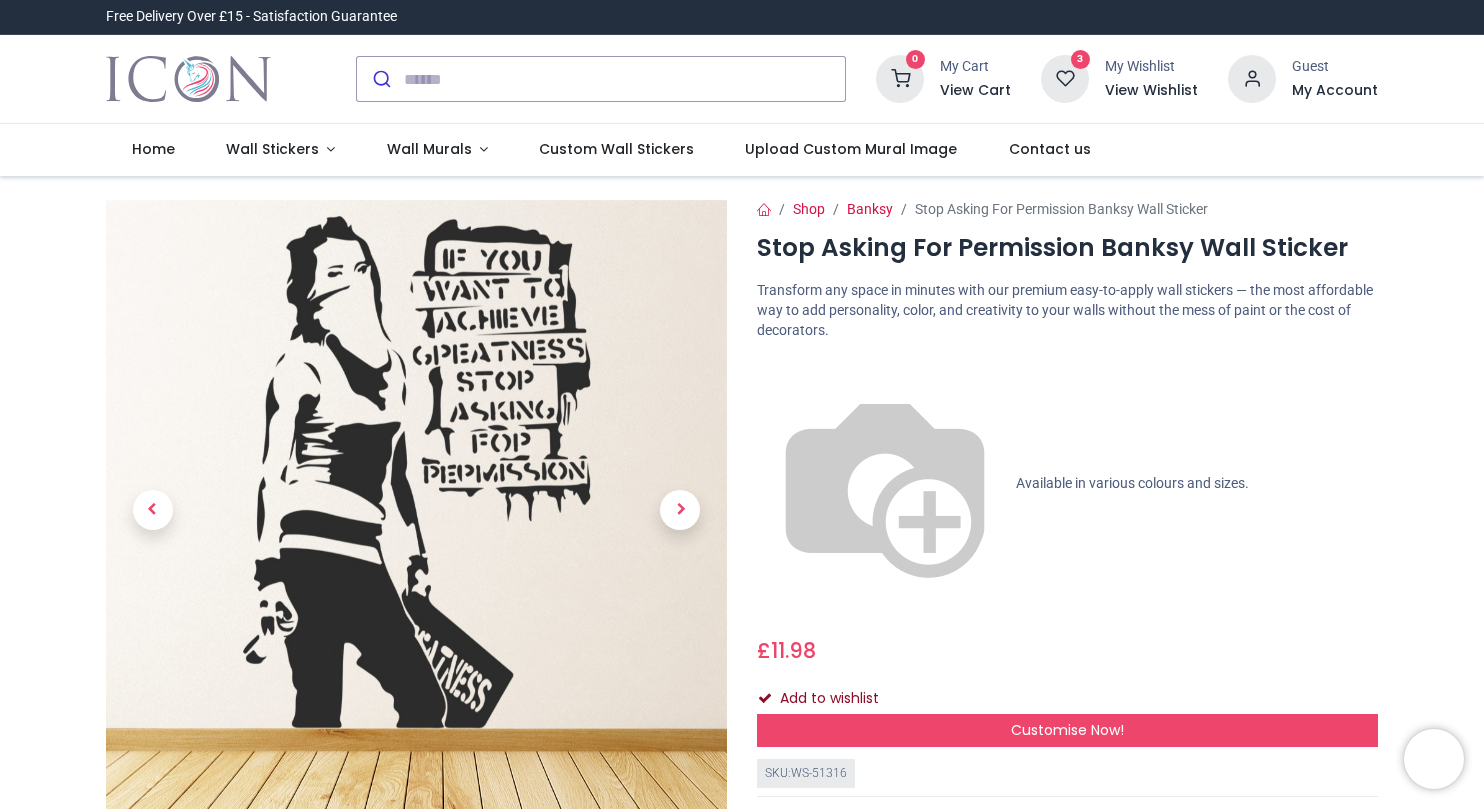click on "Add to wishlist" at bounding box center (826, 699) 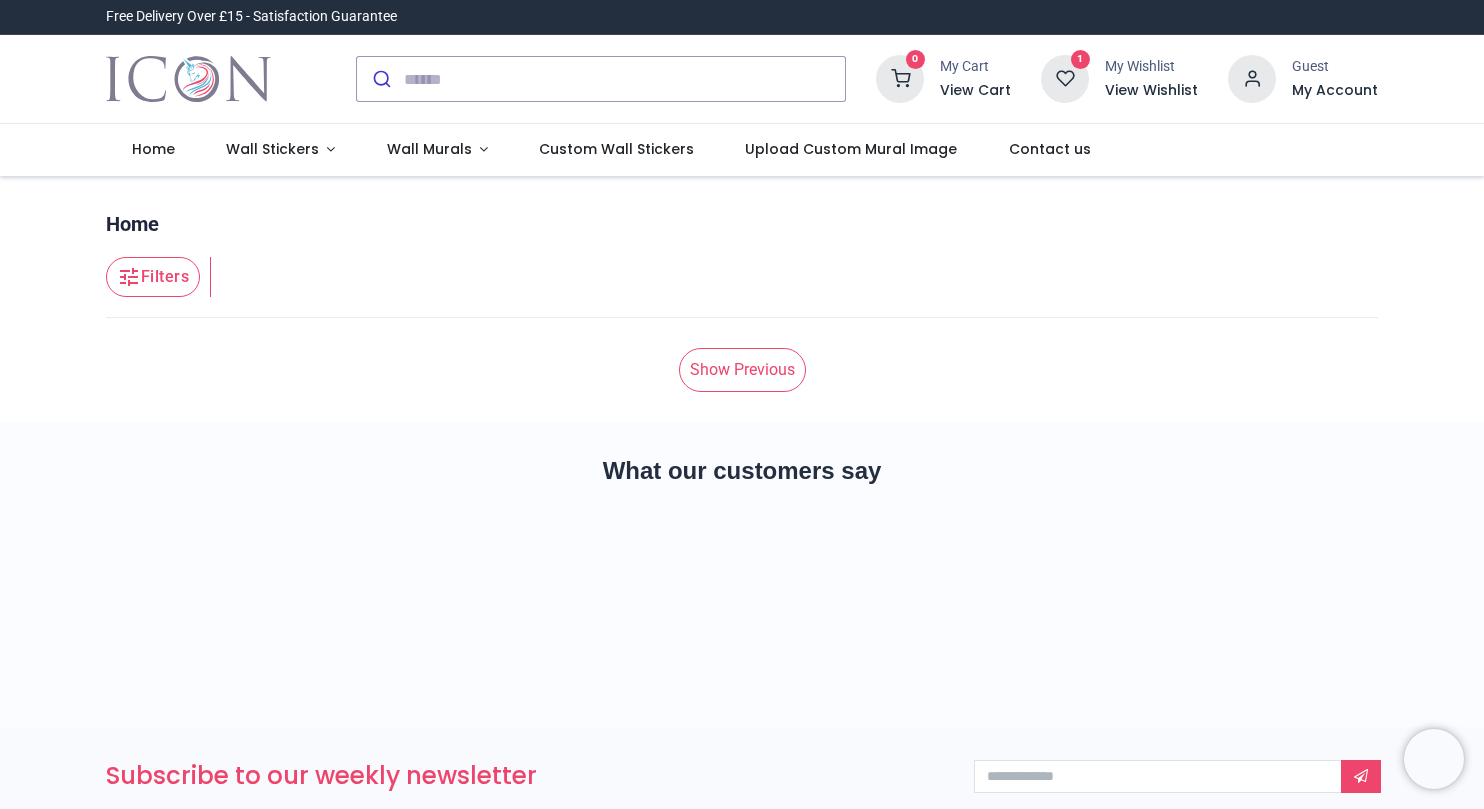 scroll, scrollTop: 0, scrollLeft: 0, axis: both 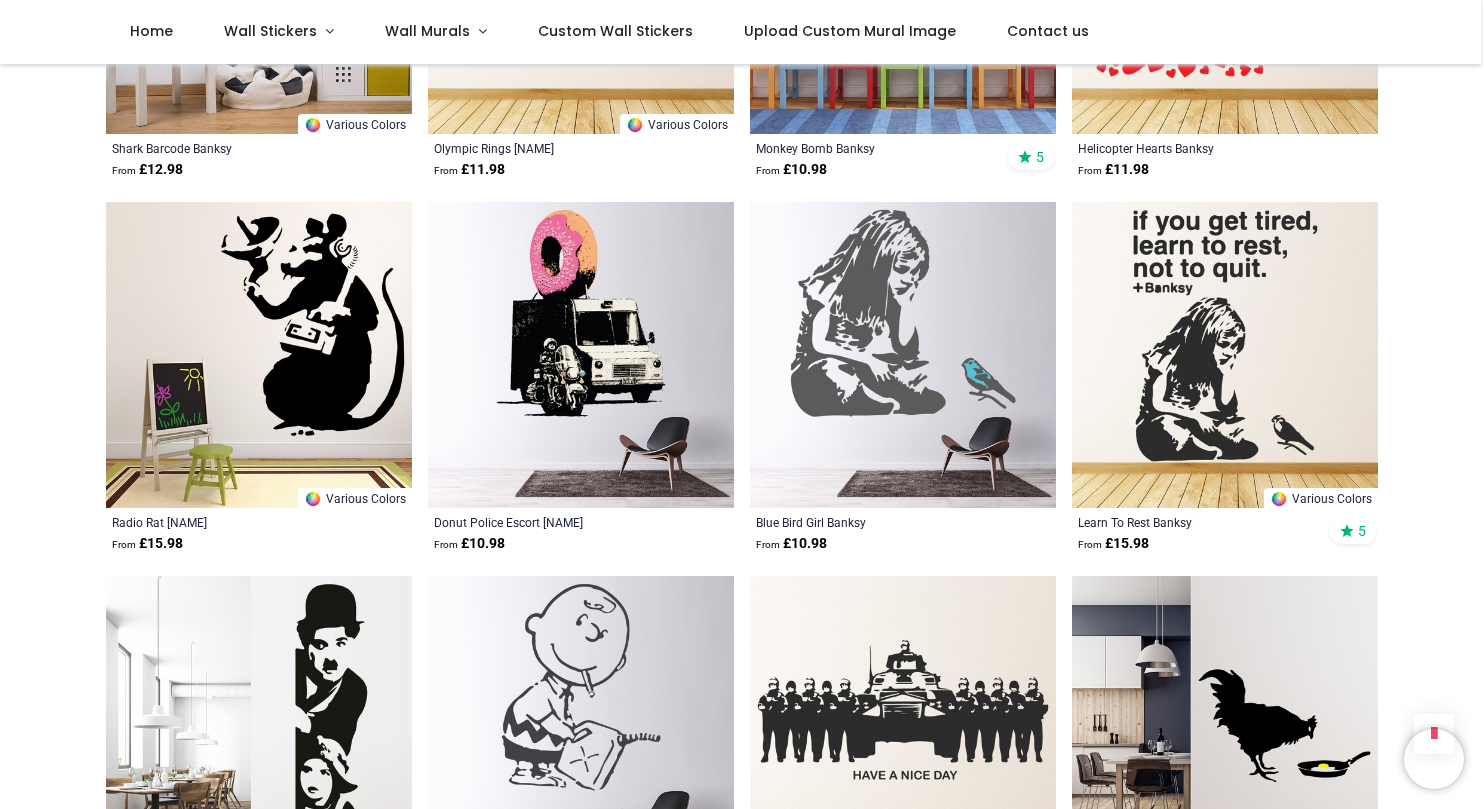 click at bounding box center [1225, 355] 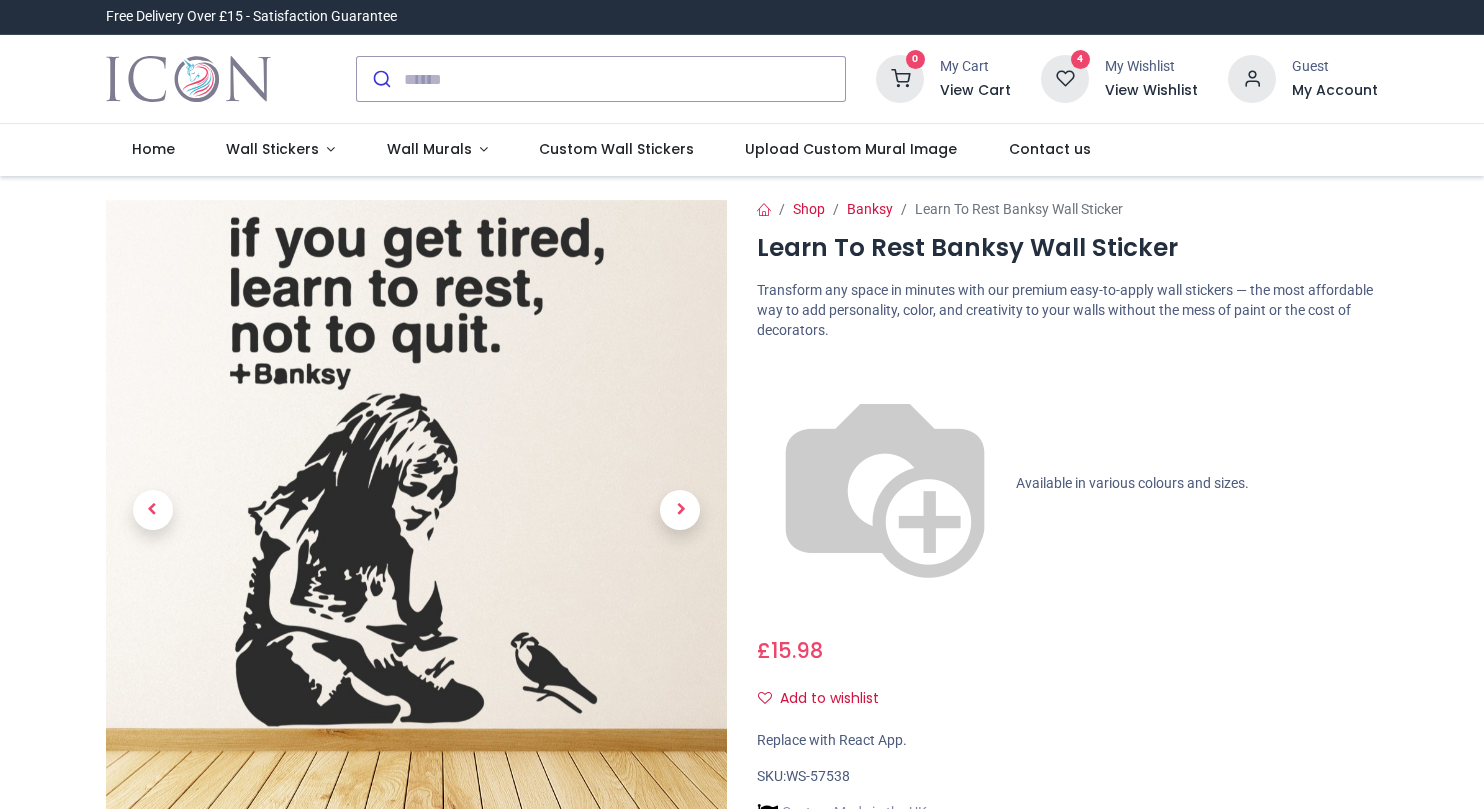 scroll, scrollTop: 0, scrollLeft: 0, axis: both 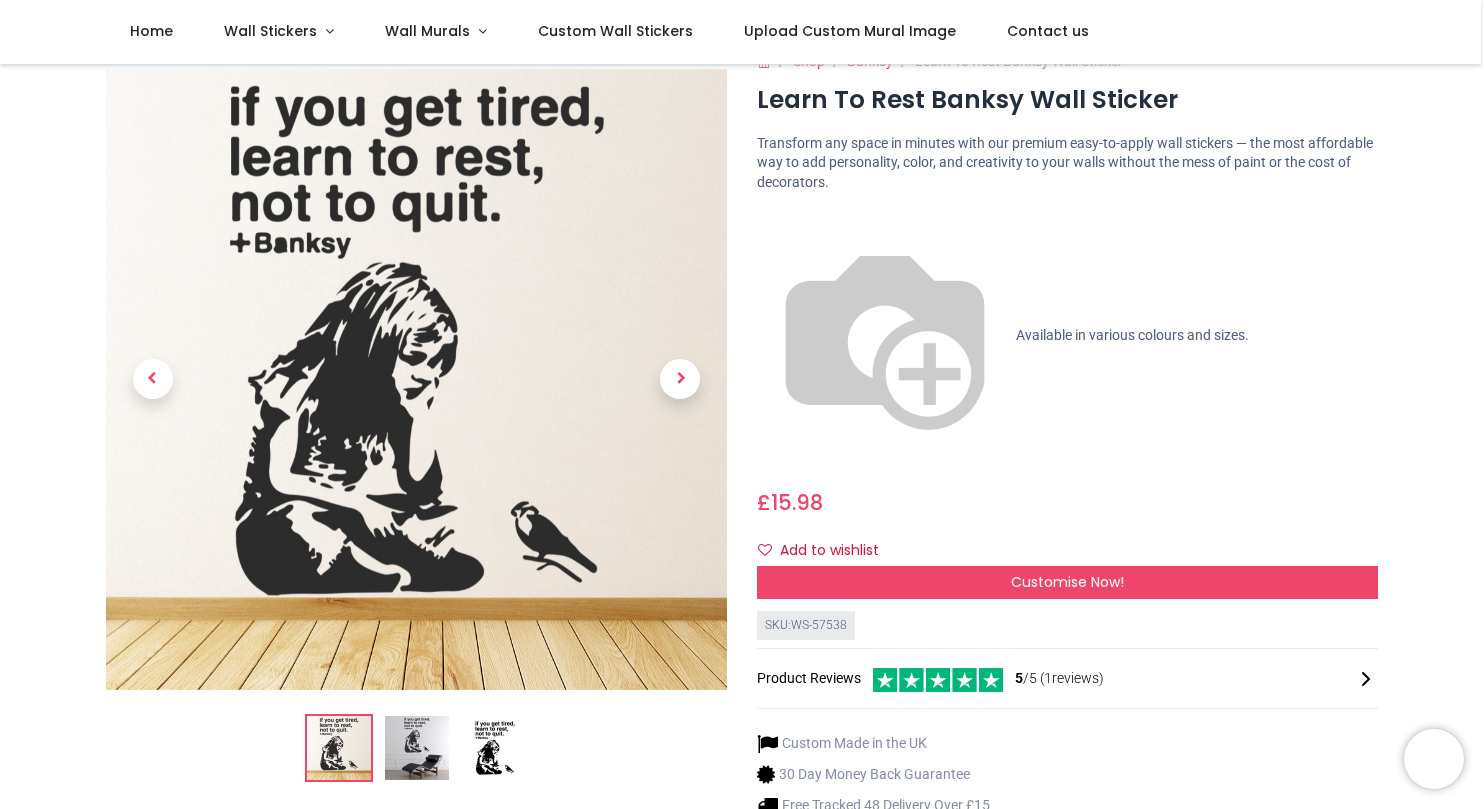 click at bounding box center [495, 748] 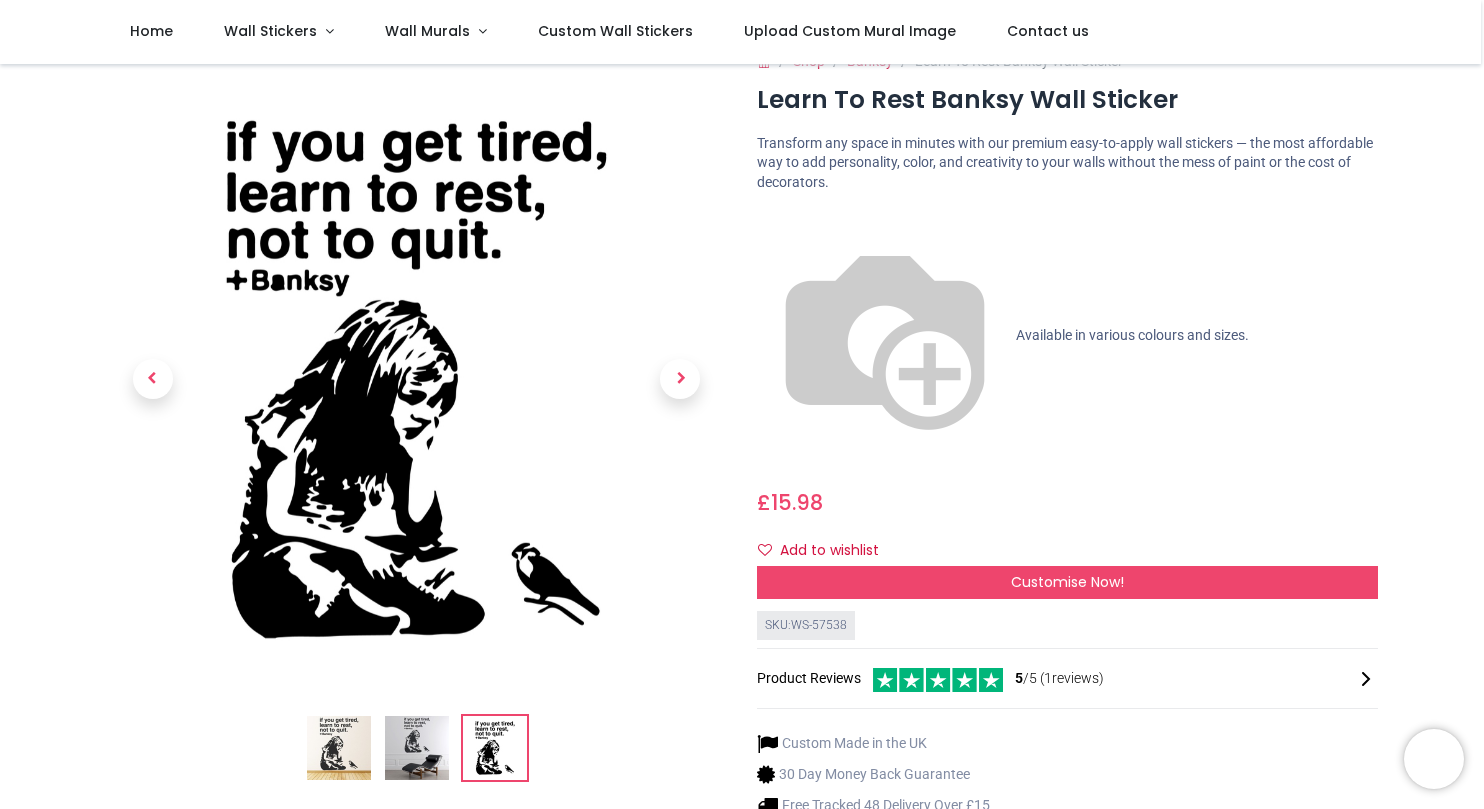 click at bounding box center [417, 748] 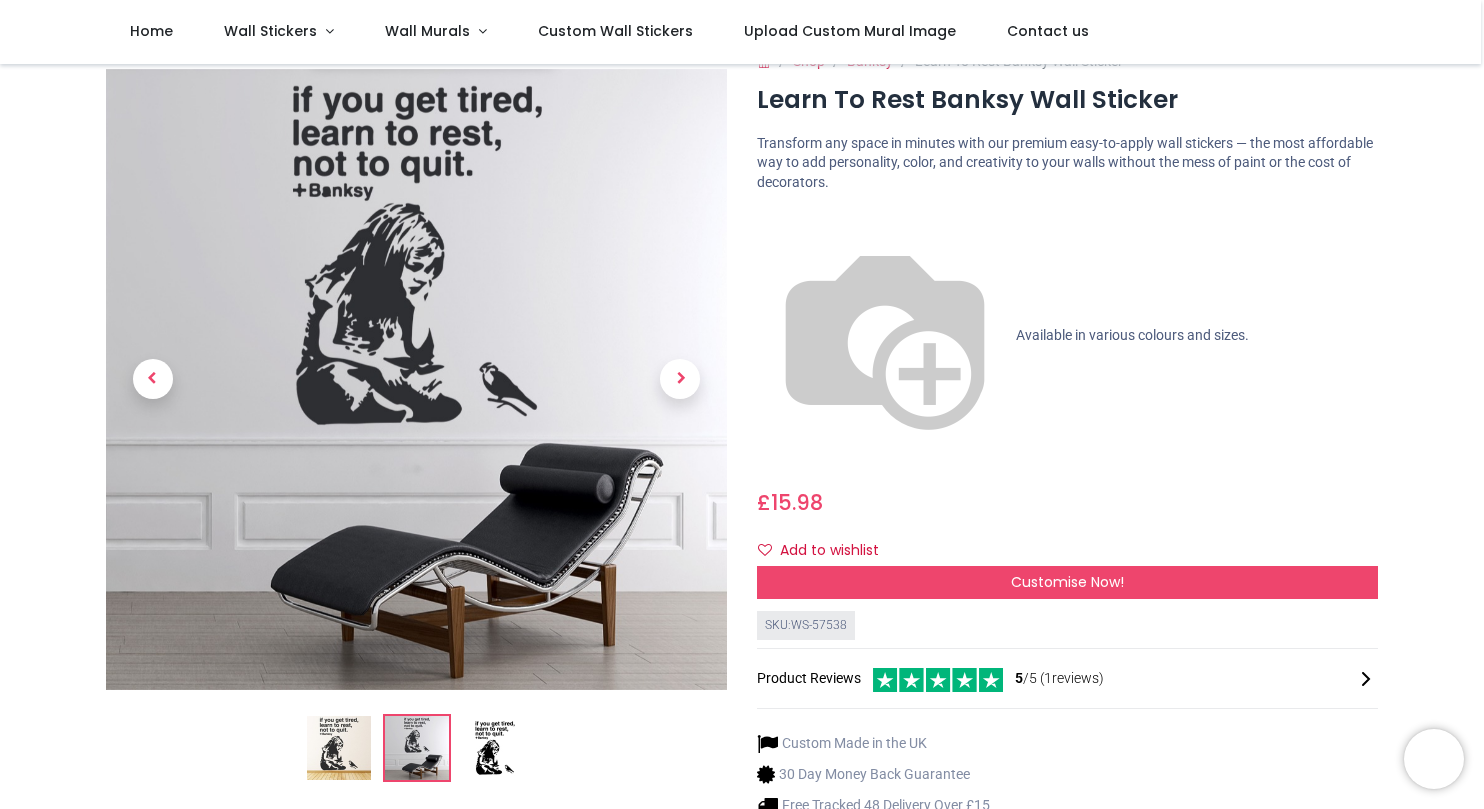 click at bounding box center [339, 748] 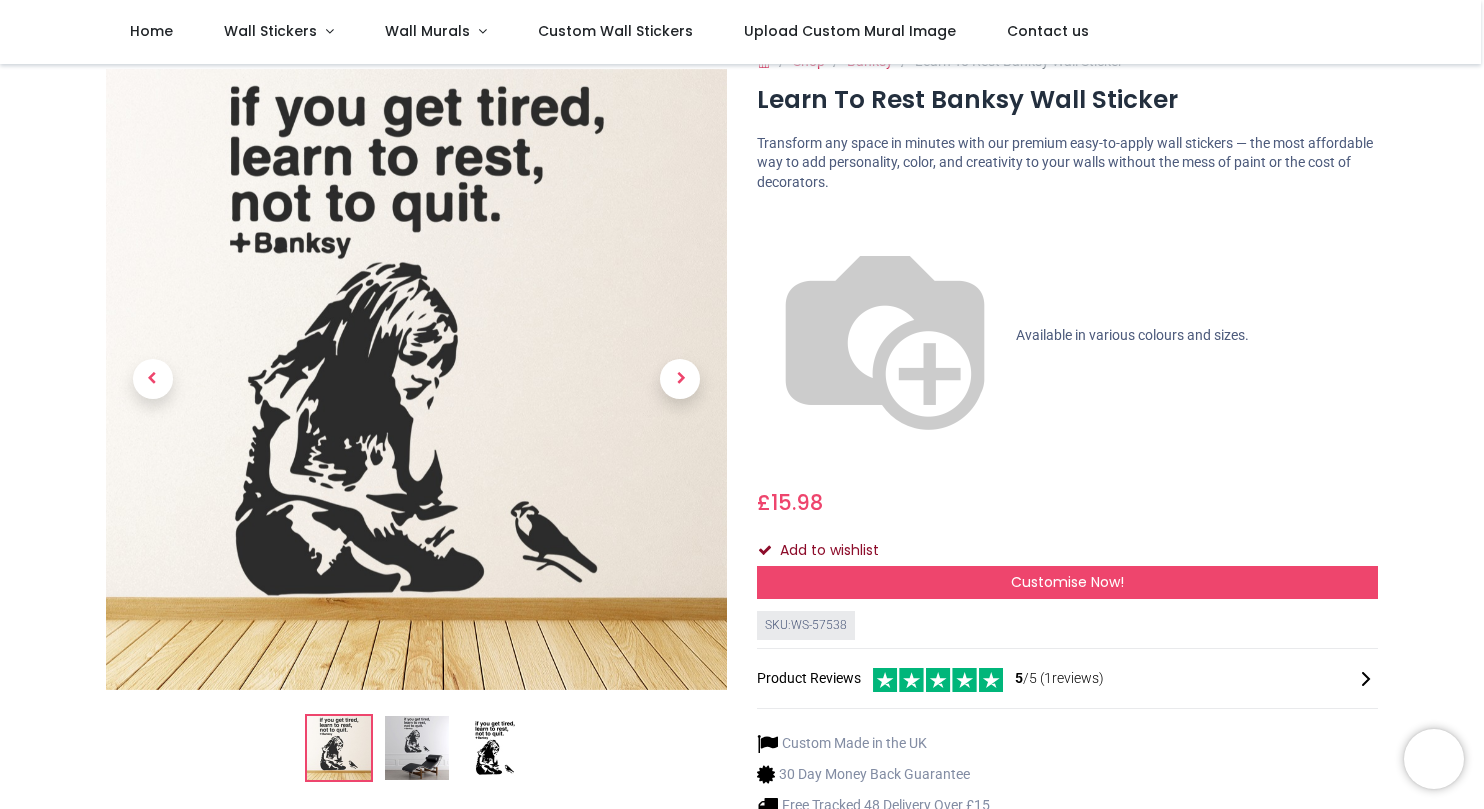 click at bounding box center (765, 550) 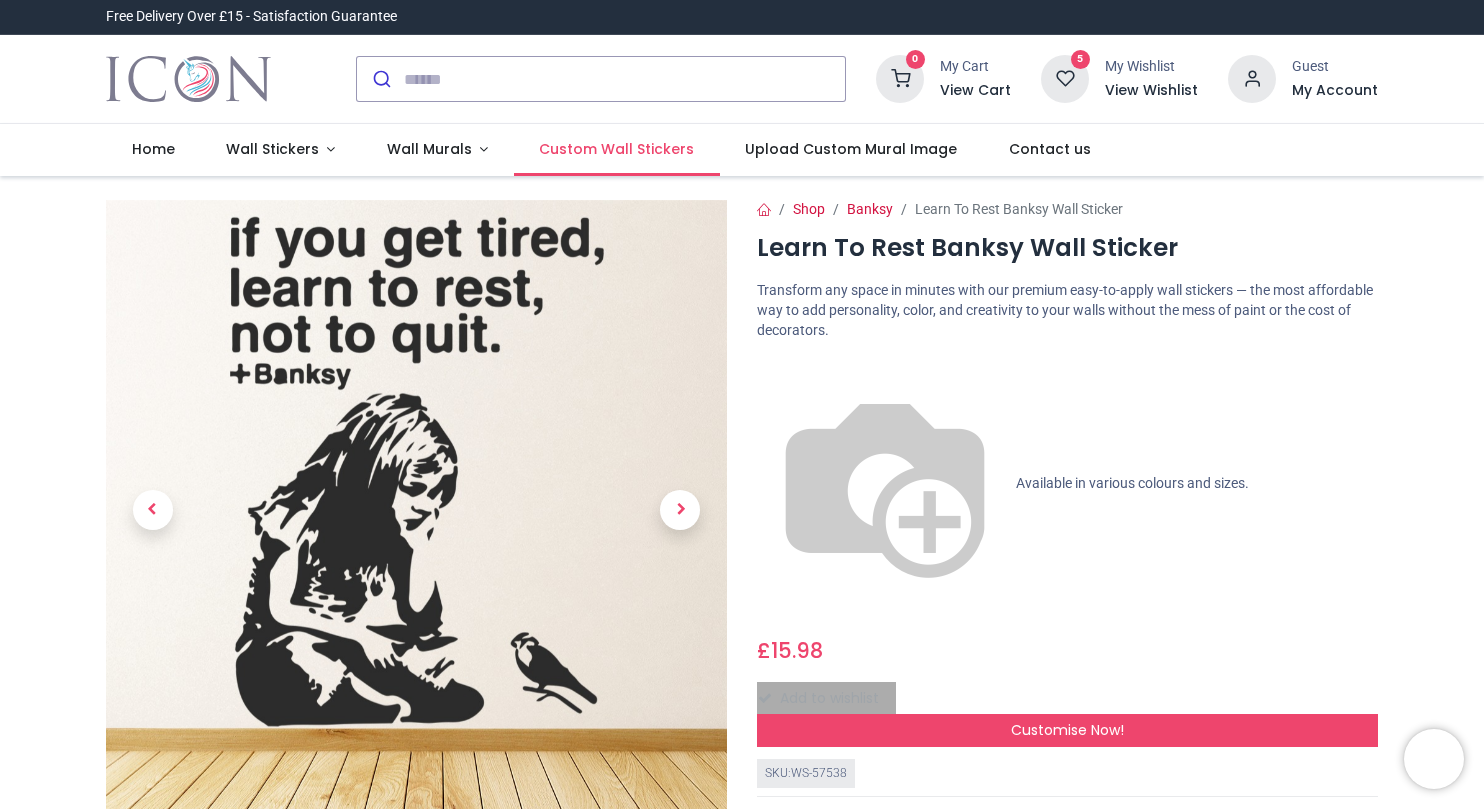 scroll, scrollTop: 0, scrollLeft: 0, axis: both 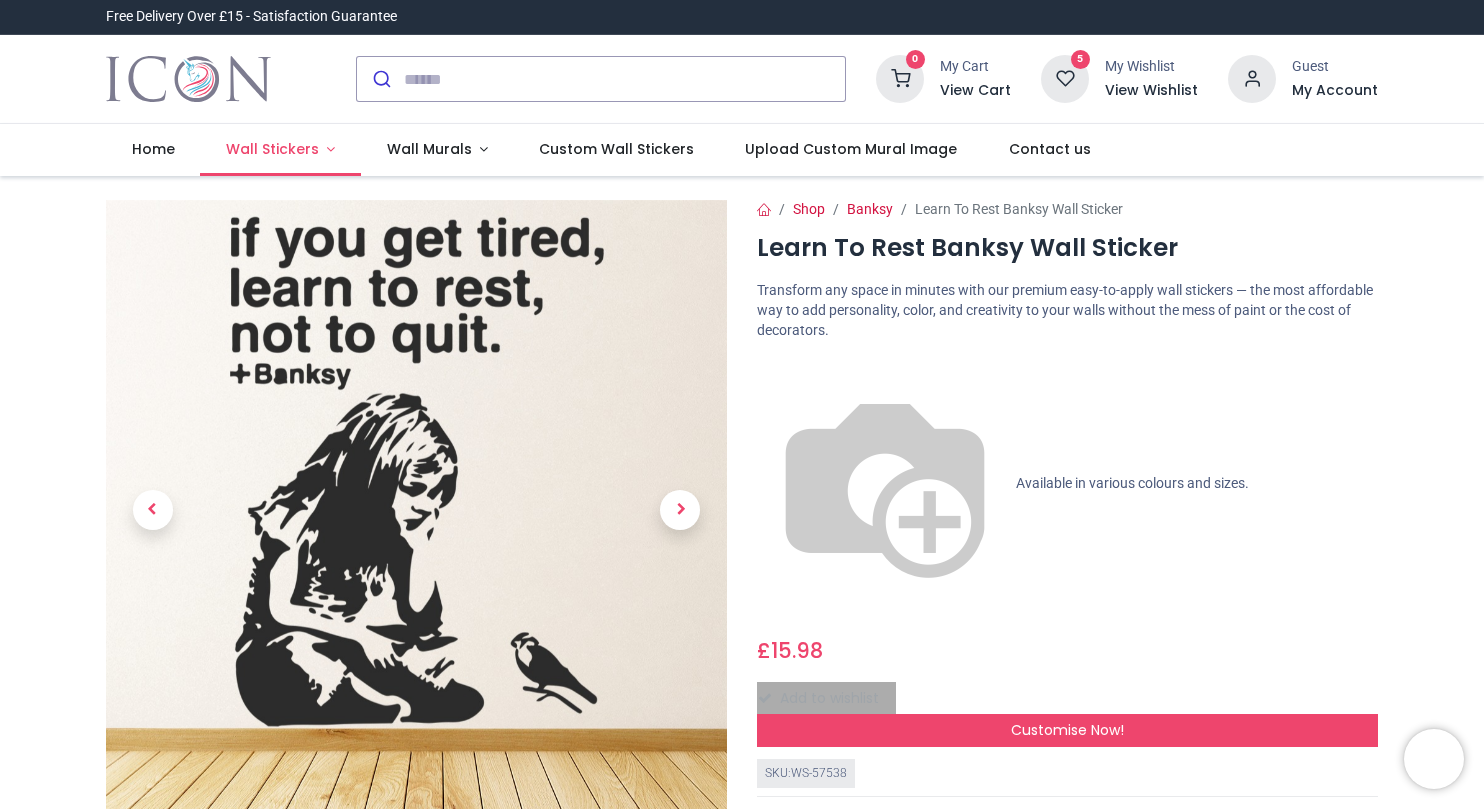 click on "Wall Stickers" at bounding box center [280, 150] 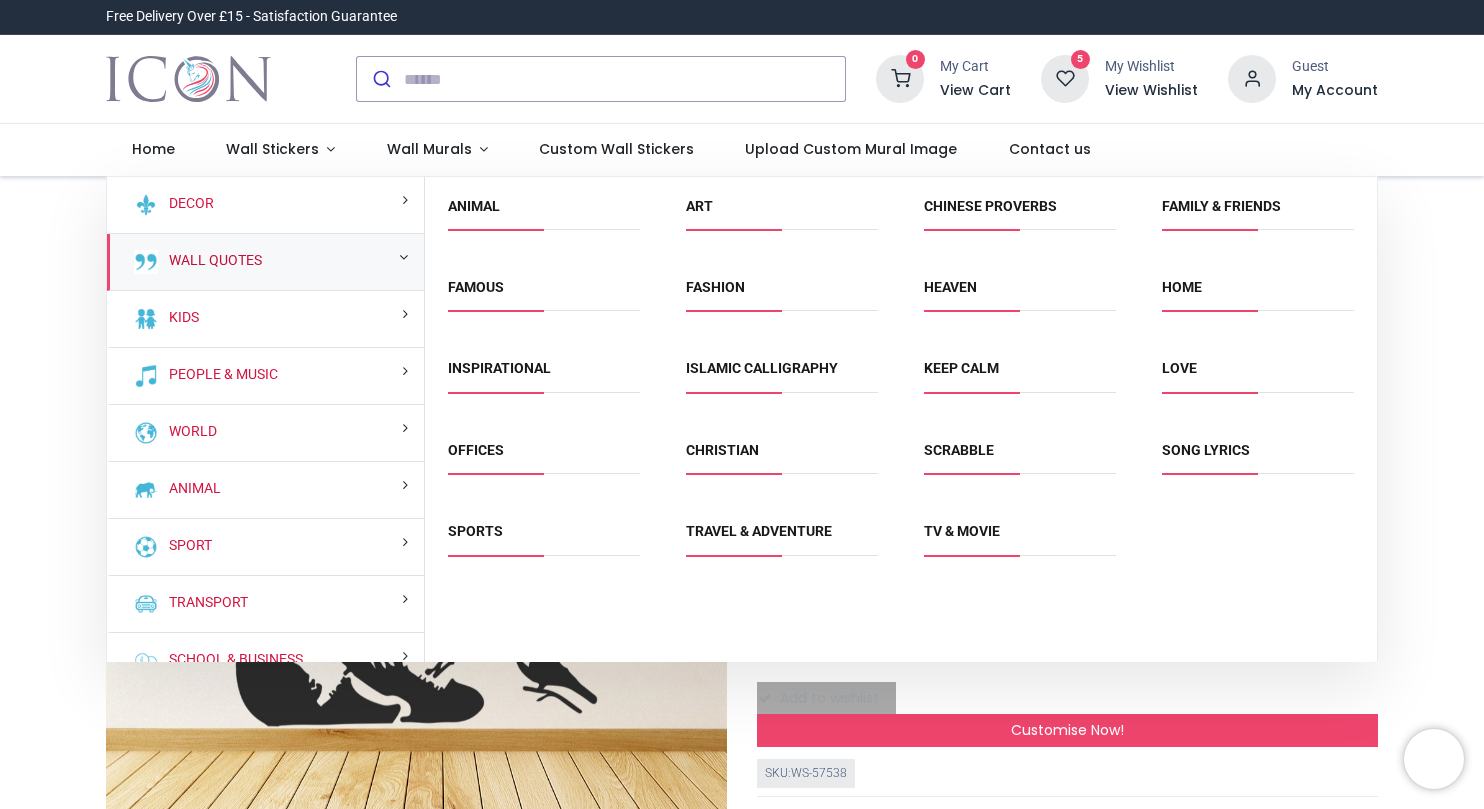 click on "Wall Quotes" at bounding box center [211, 261] 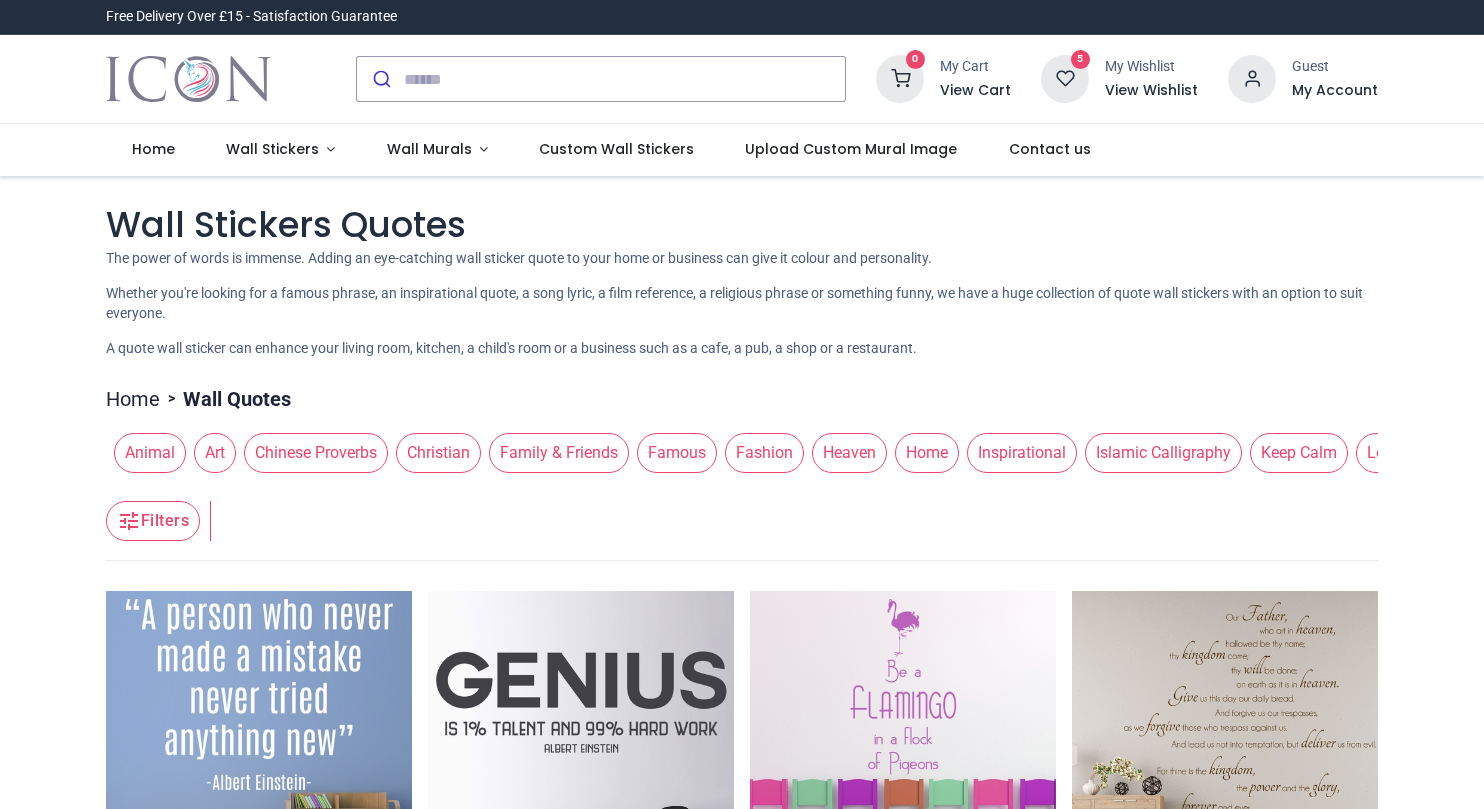 scroll, scrollTop: 0, scrollLeft: 0, axis: both 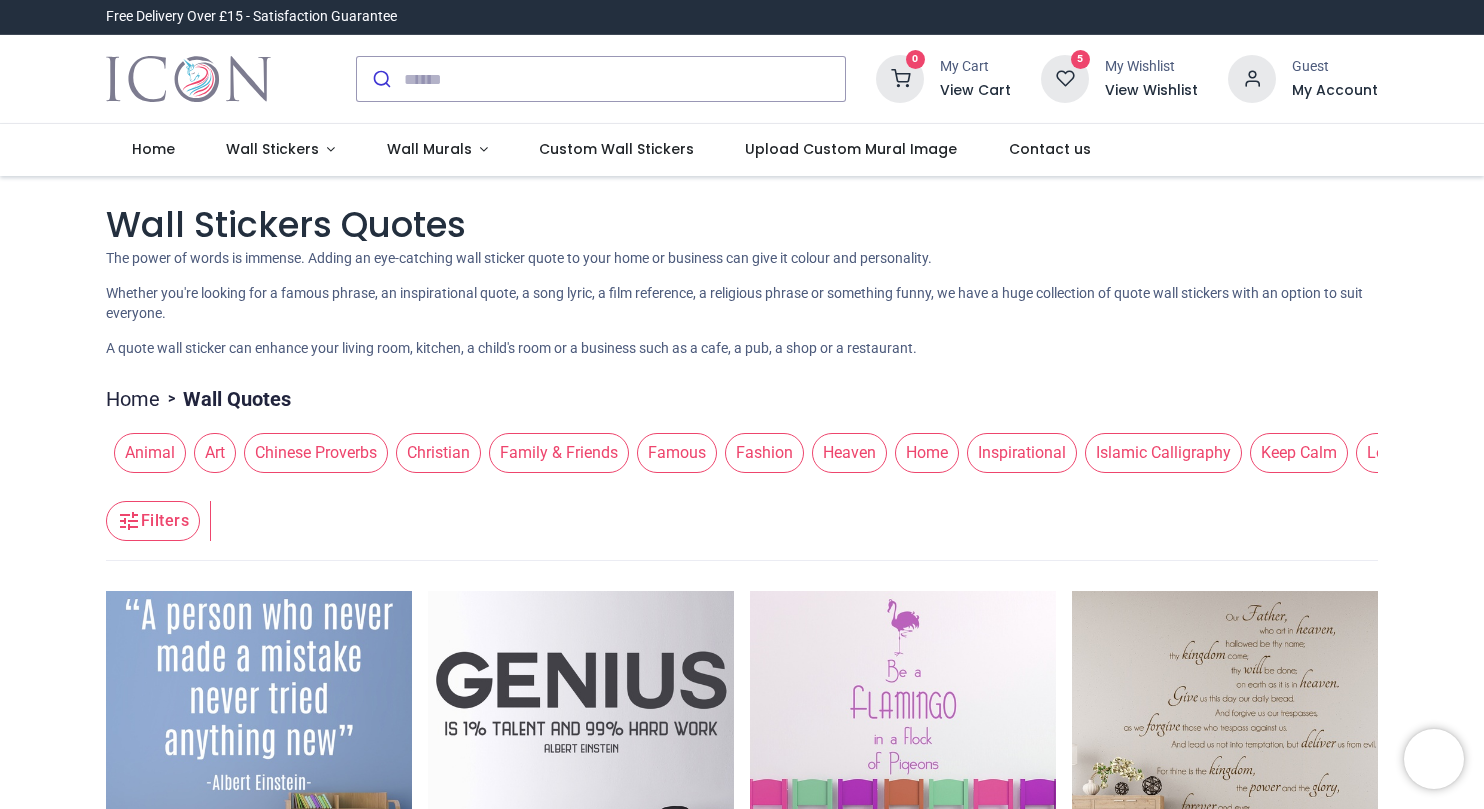 click on "Filters Filters" at bounding box center (742, 521) 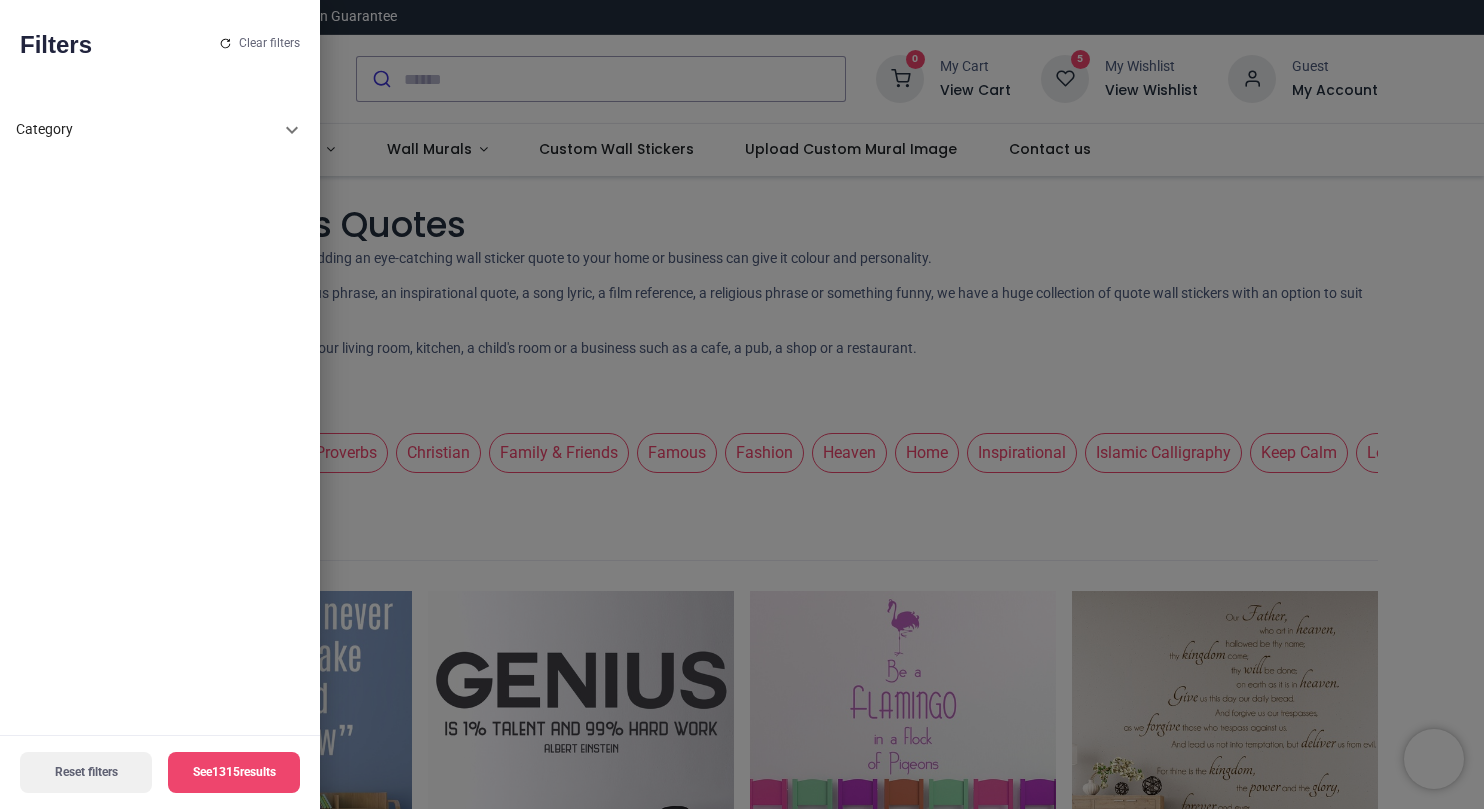 click on "Category" at bounding box center [160, 130] 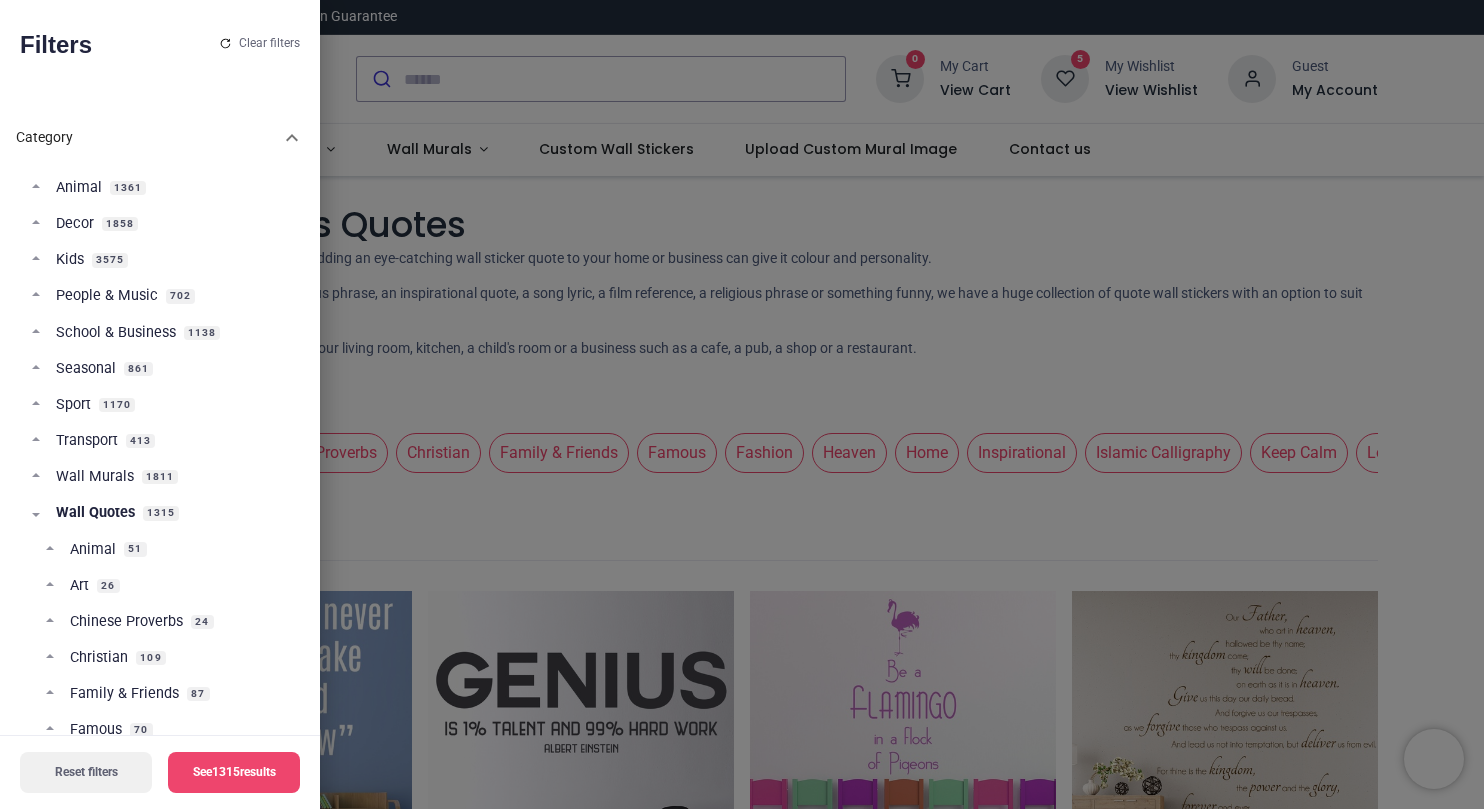 click on "Category" at bounding box center [148, 138] 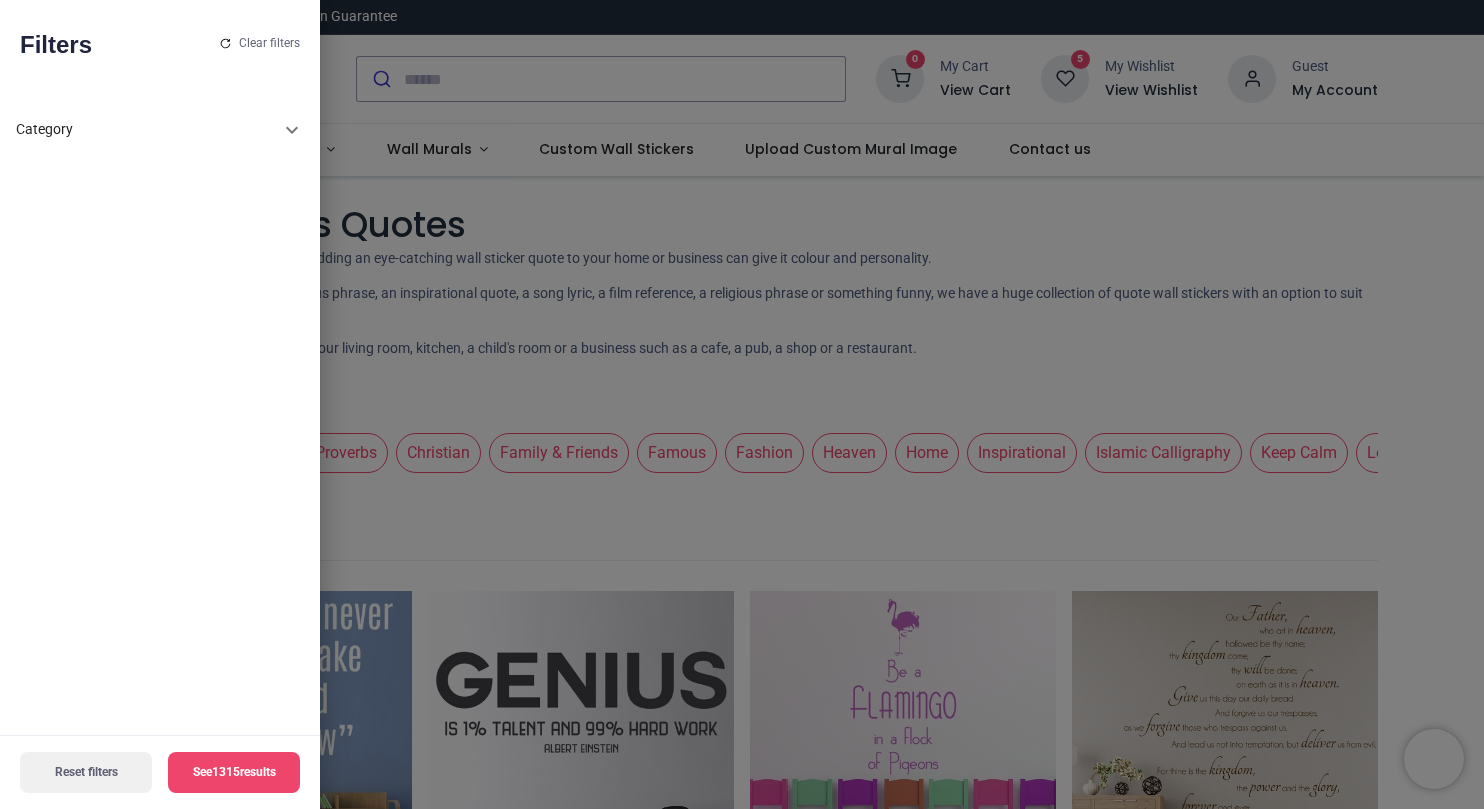 click at bounding box center (742, 404) 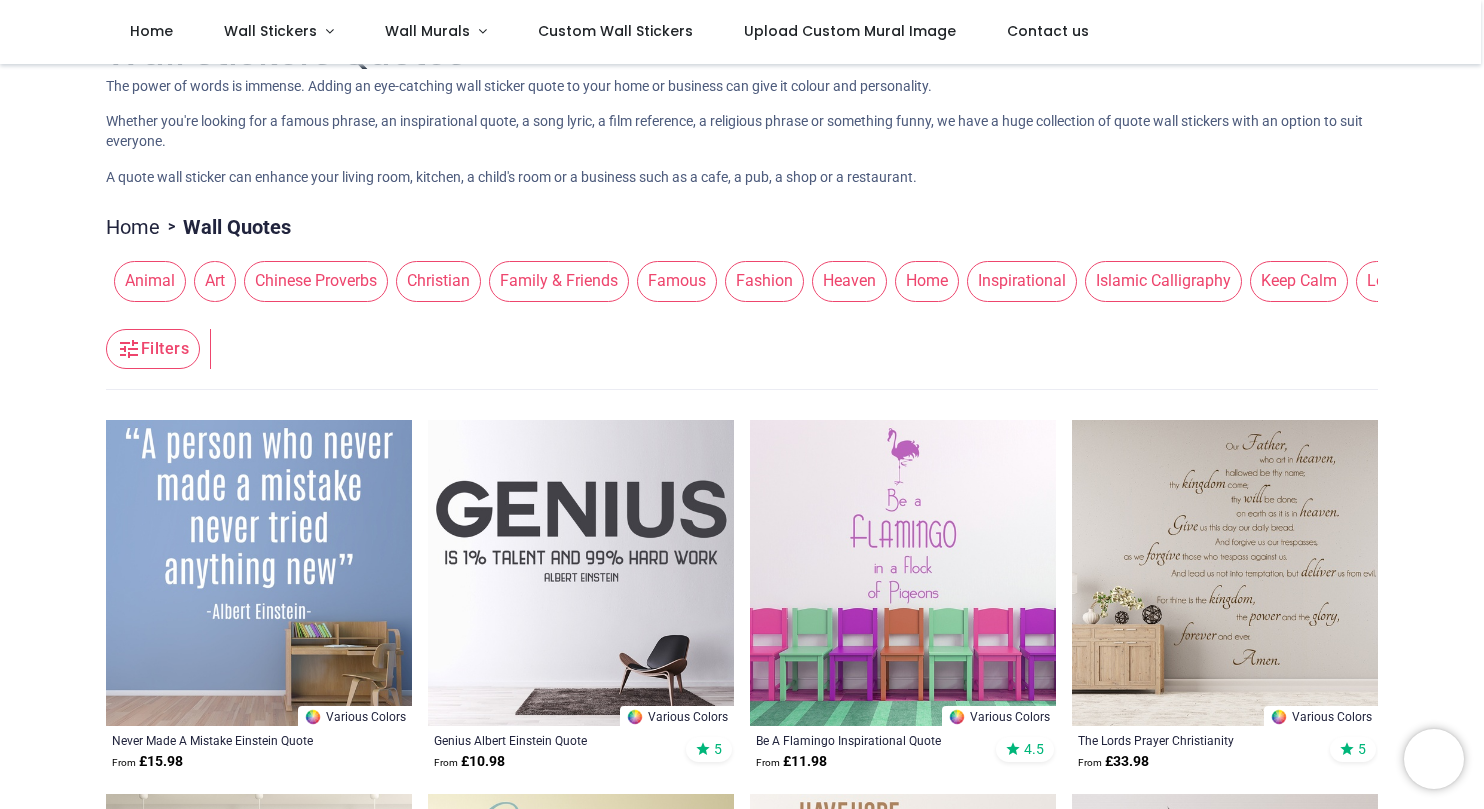 scroll, scrollTop: 48, scrollLeft: 0, axis: vertical 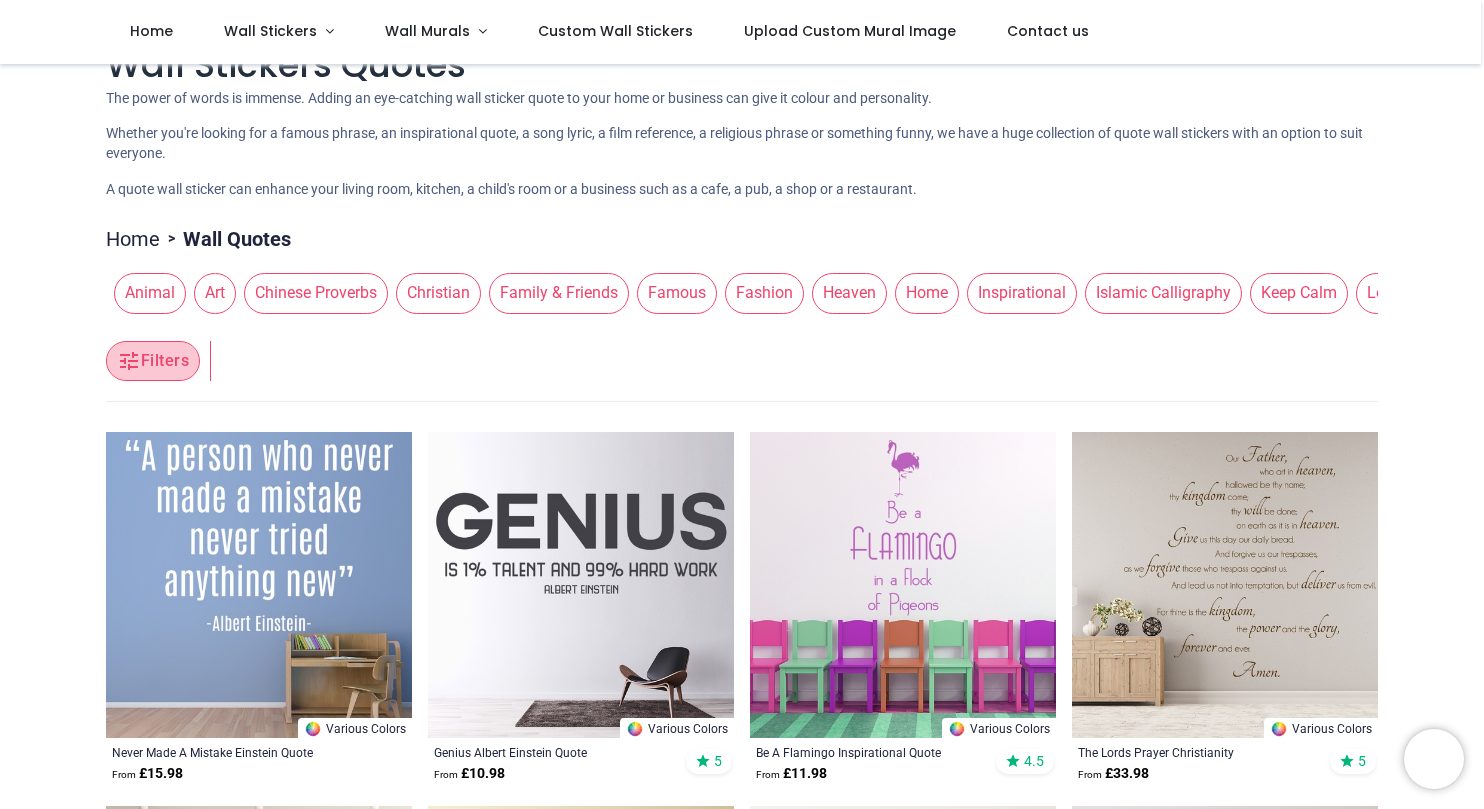 click on "Filters" at bounding box center (153, 361) 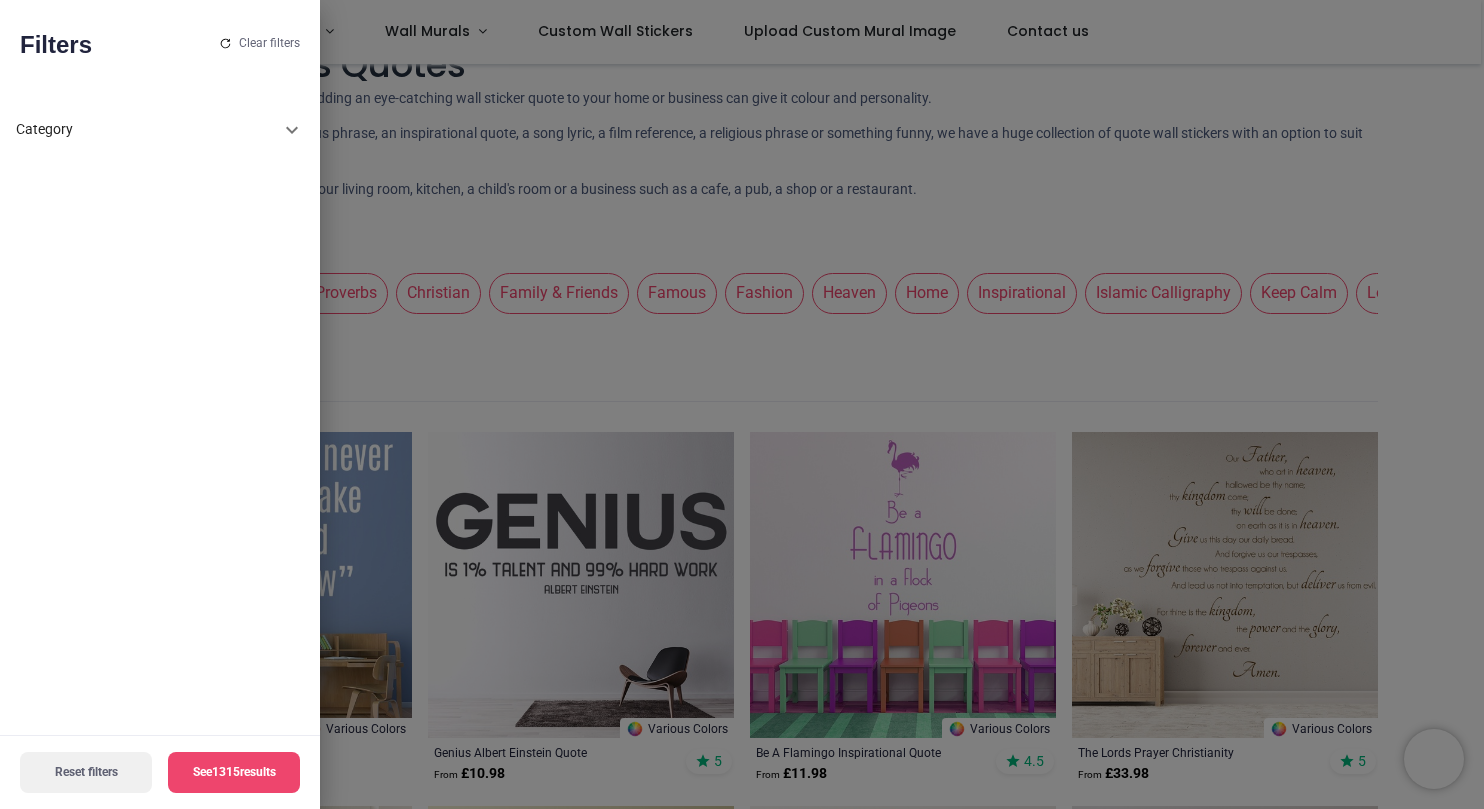 click at bounding box center [742, 404] 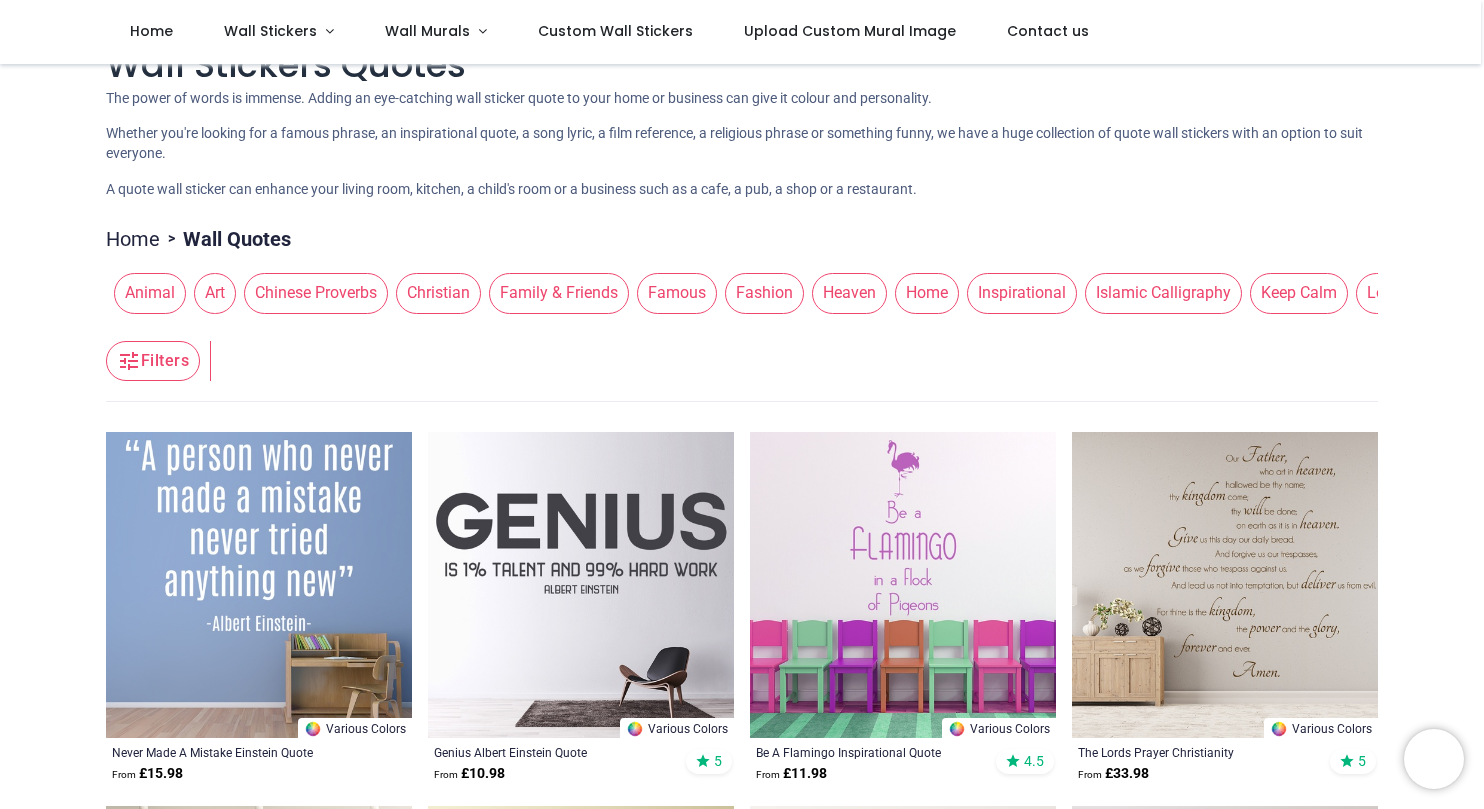 click on "Inspirational" at bounding box center [1022, 293] 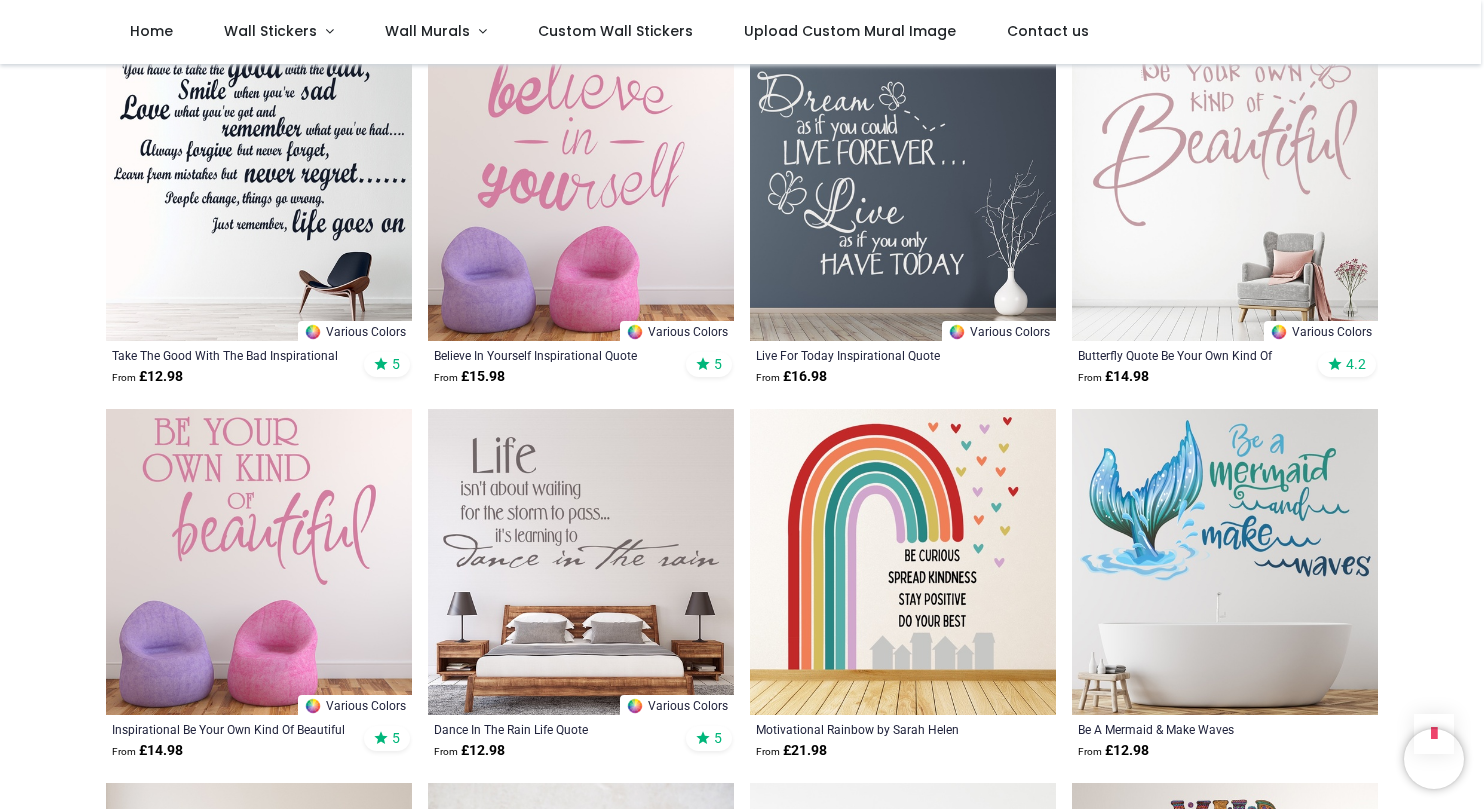 scroll, scrollTop: 2107, scrollLeft: 0, axis: vertical 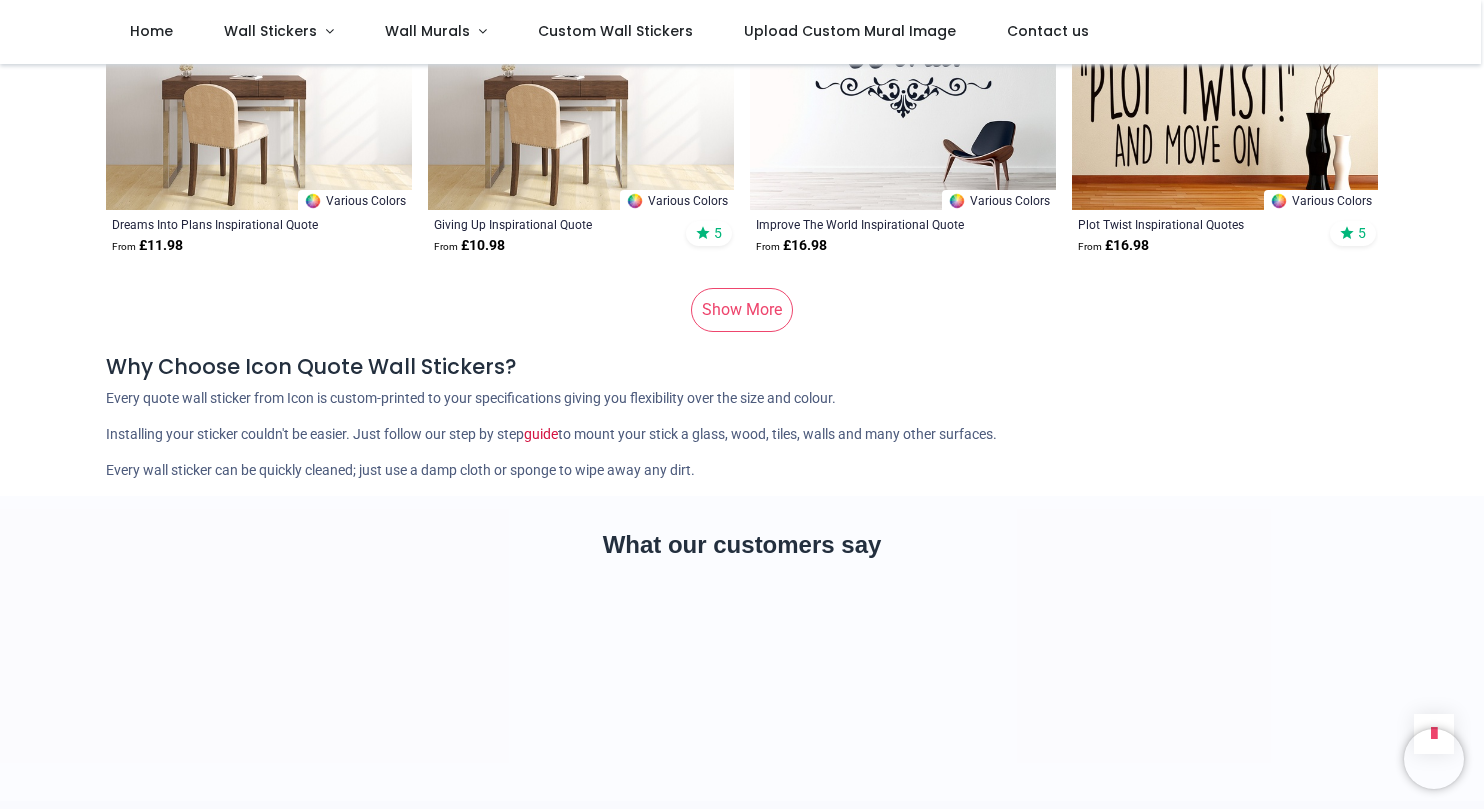 click on "Show More" at bounding box center [742, 310] 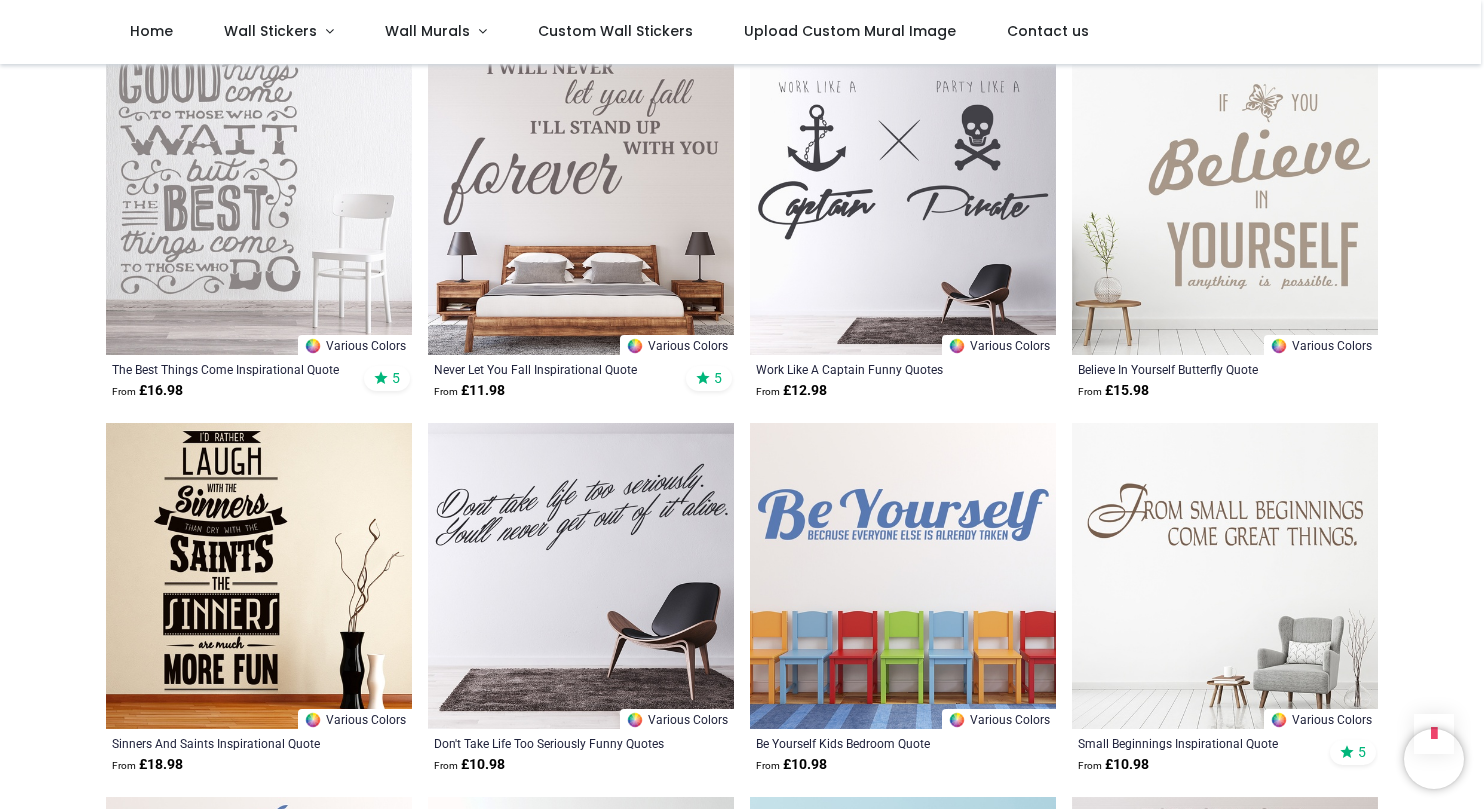scroll, scrollTop: 13911, scrollLeft: 0, axis: vertical 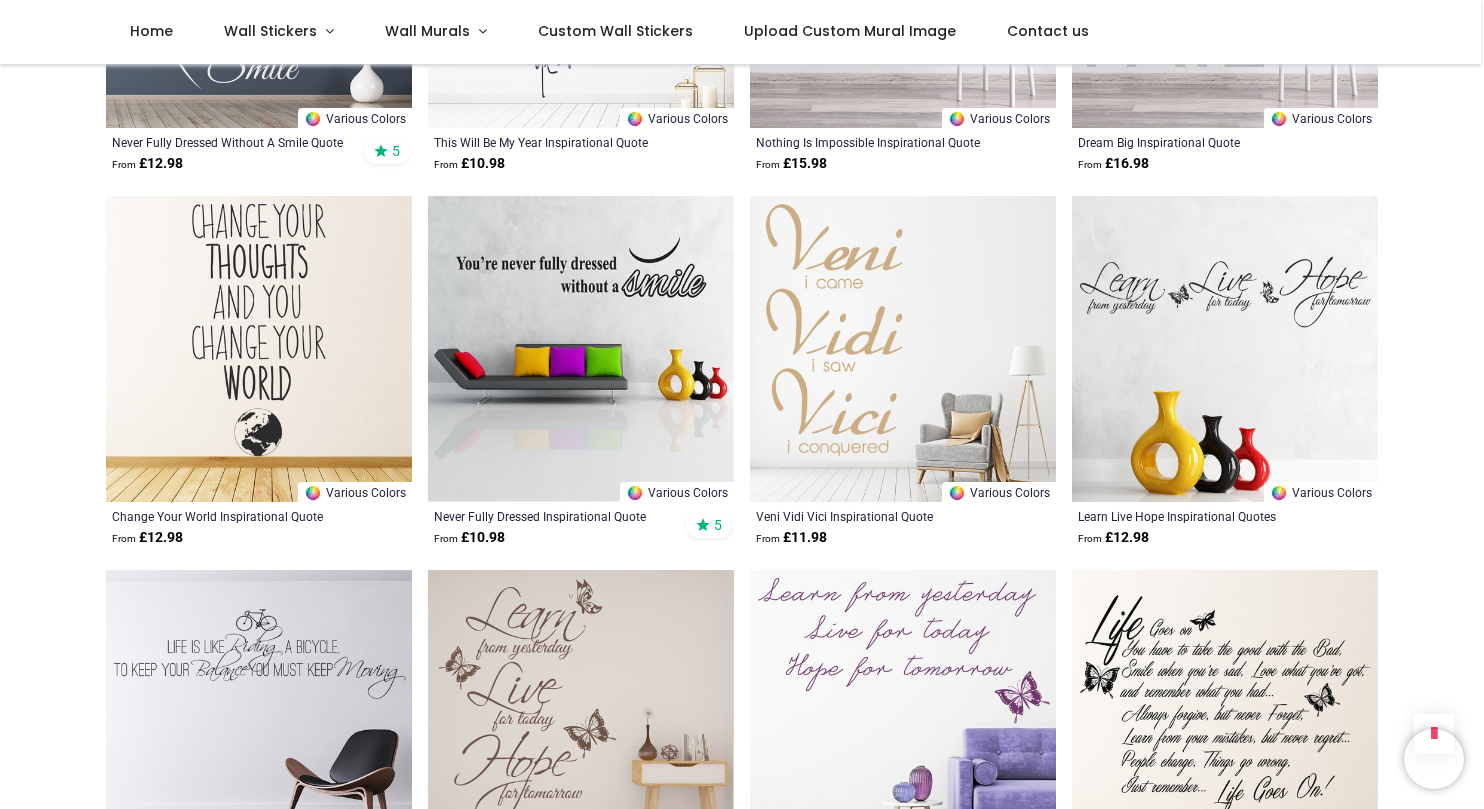 click at bounding box center [259, 349] 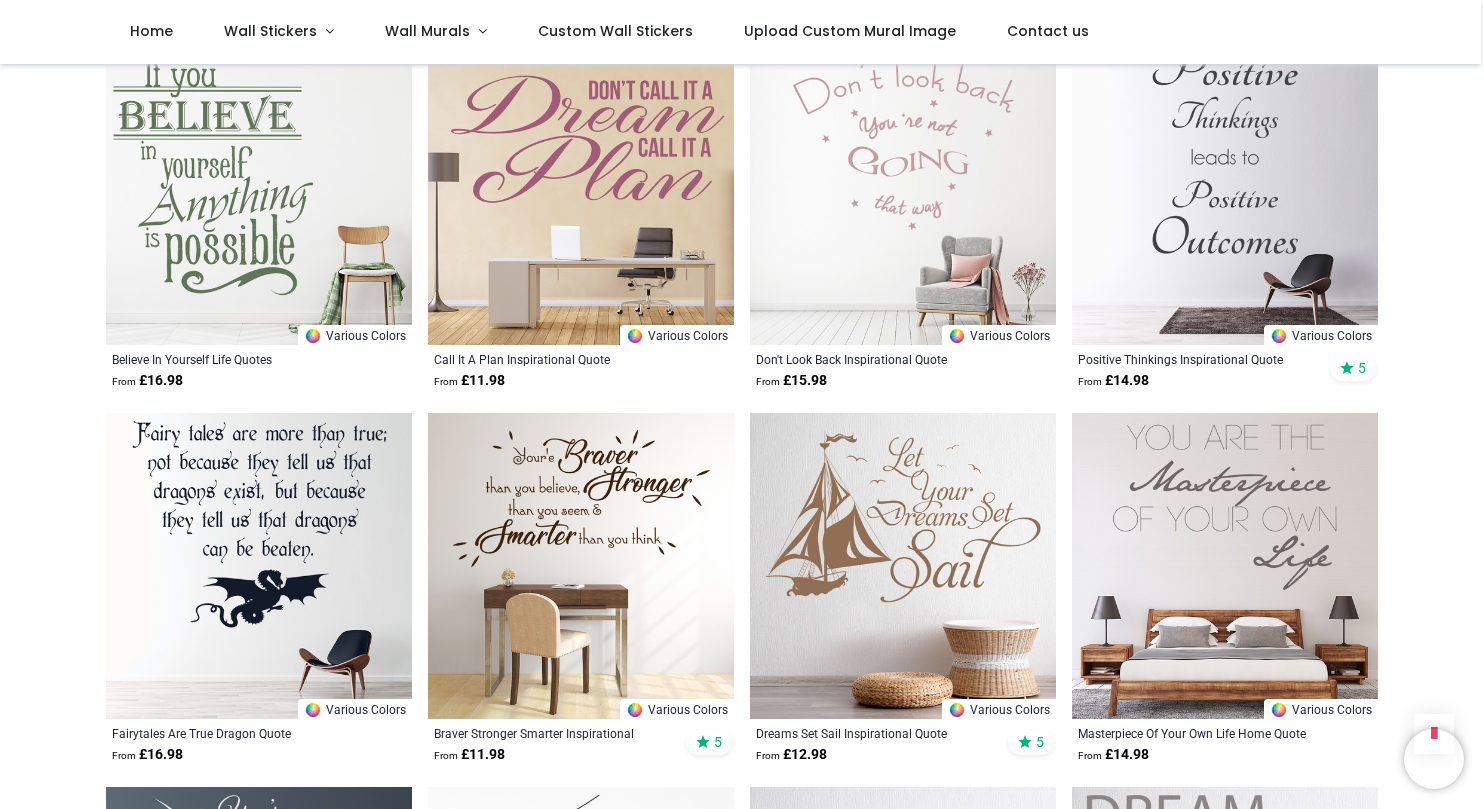 scroll, scrollTop: 4594, scrollLeft: 0, axis: vertical 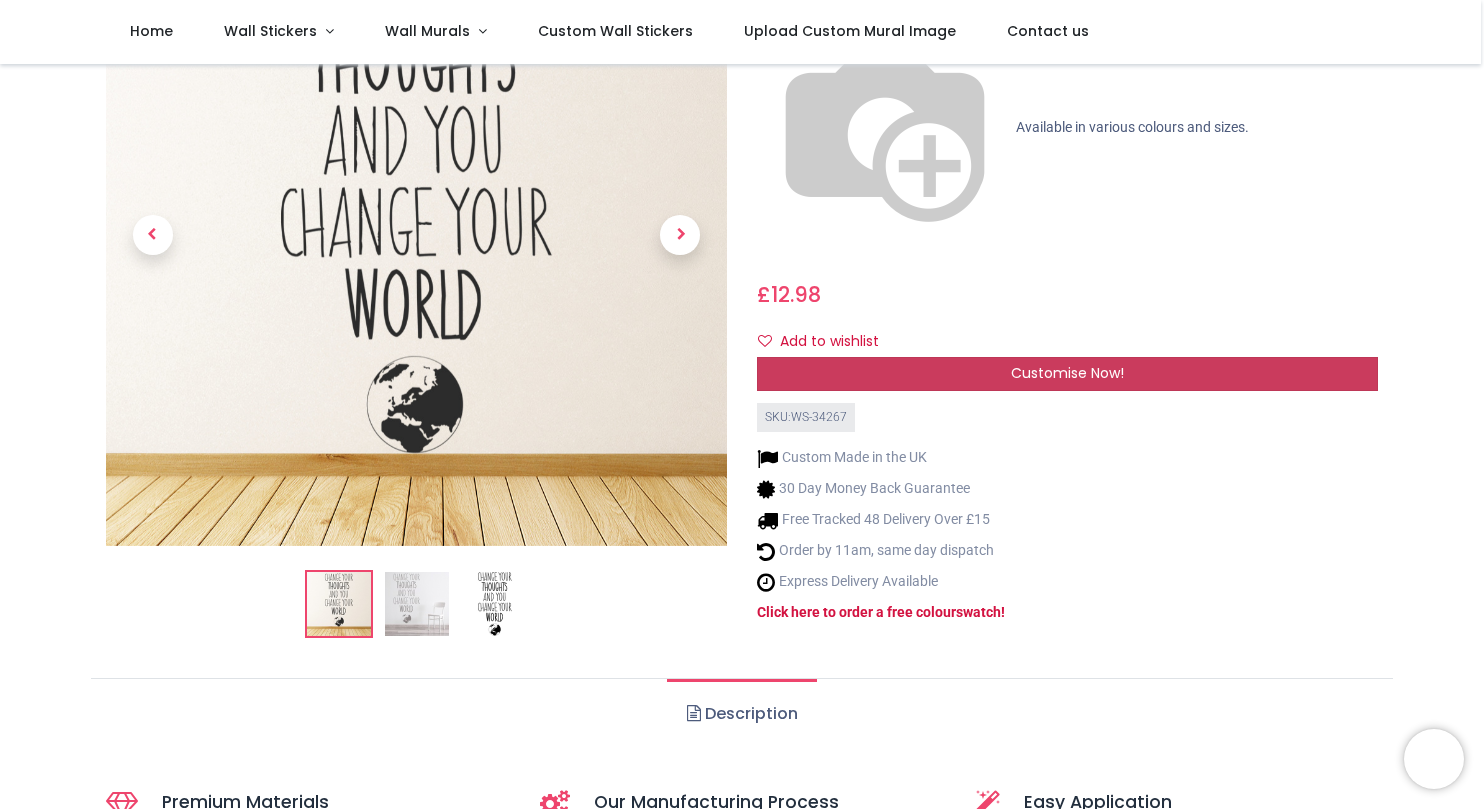 click on "Customise Now!" at bounding box center (1067, 374) 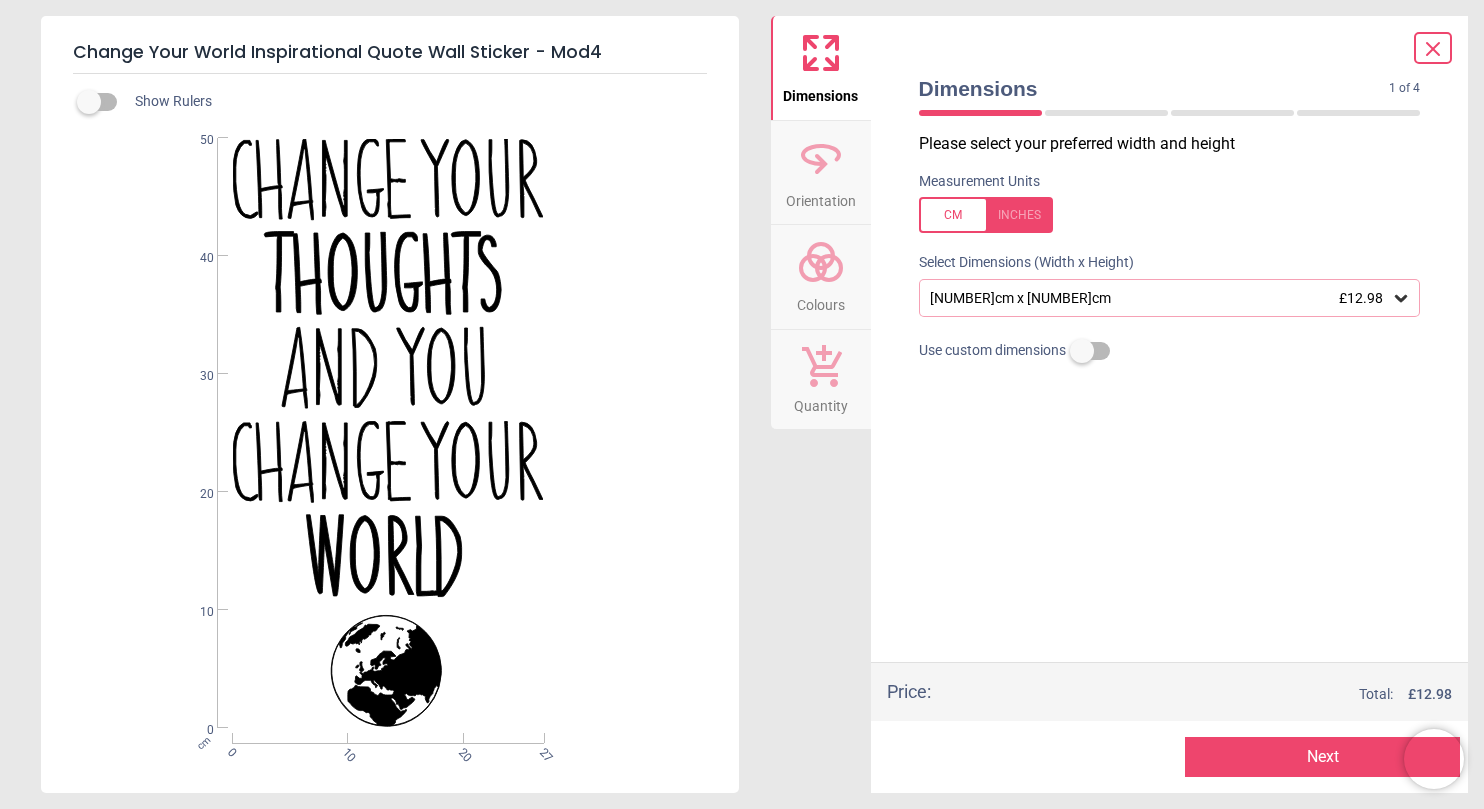 click on "WS-34267
Created with Snap" at bounding box center (388, 433) 